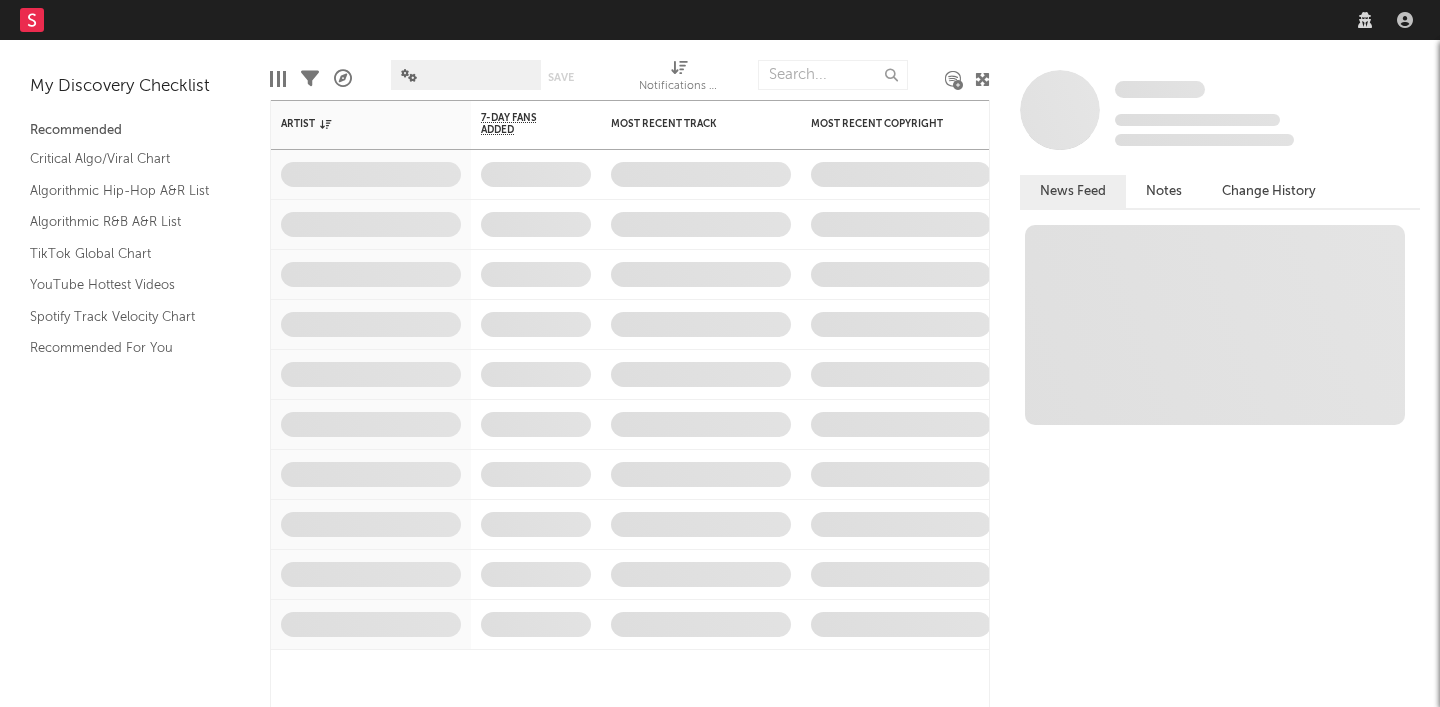 scroll, scrollTop: 0, scrollLeft: 0, axis: both 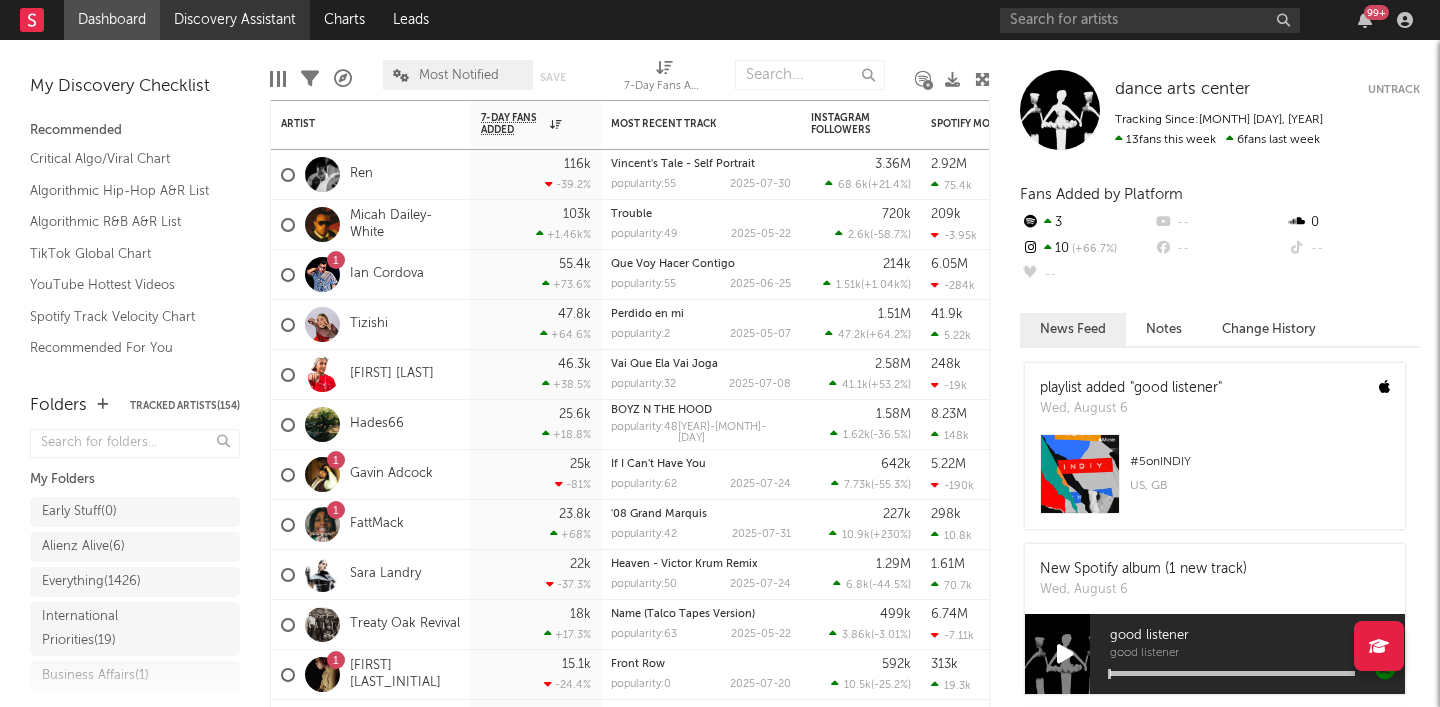 click on "Discovery Assistant" at bounding box center [235, 20] 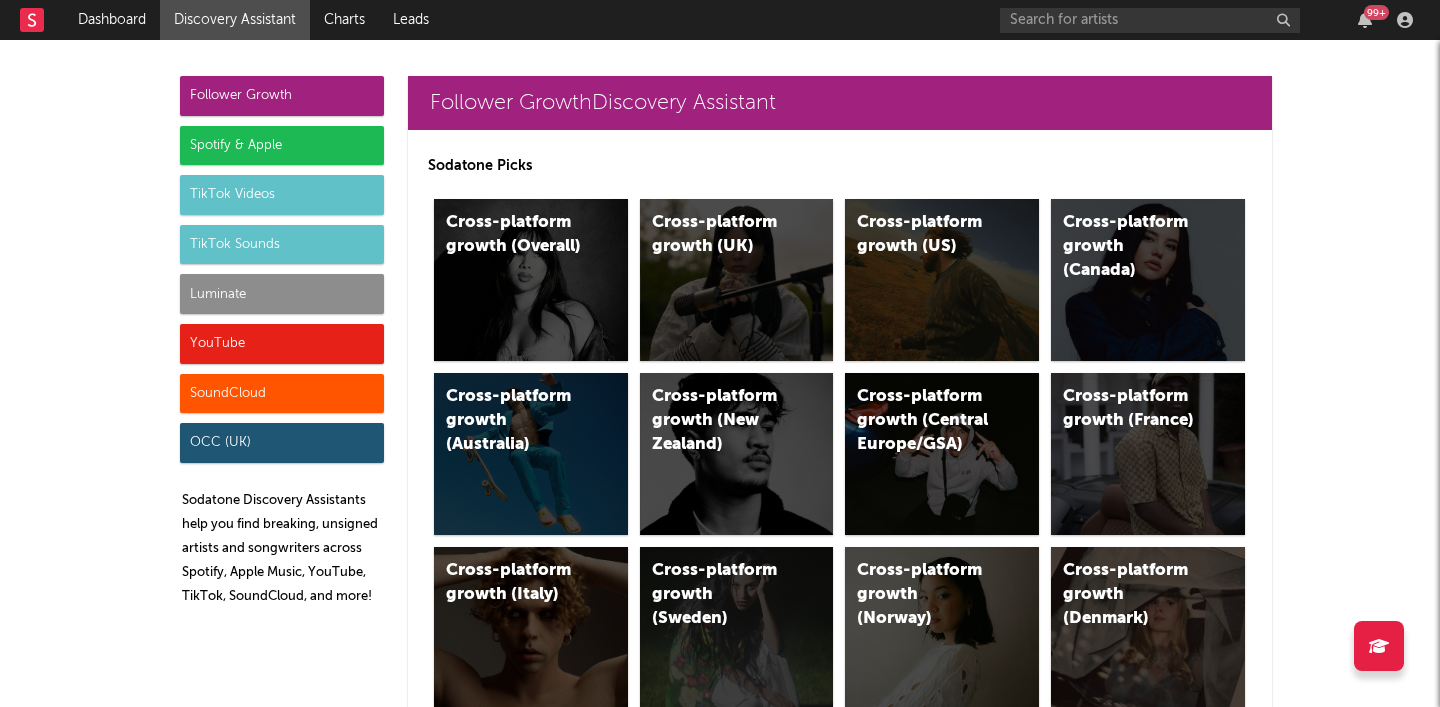 click on "Luminate" at bounding box center (282, 294) 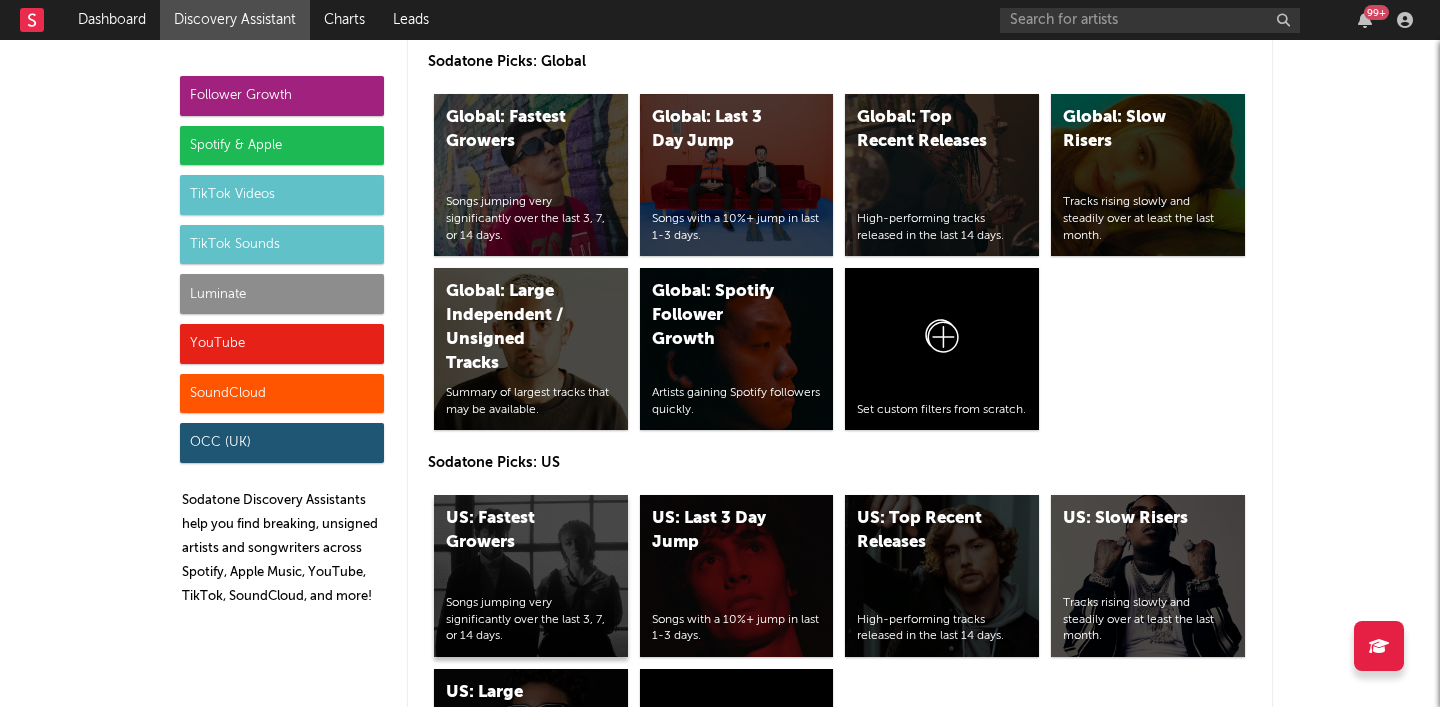 scroll, scrollTop: 9589, scrollLeft: 0, axis: vertical 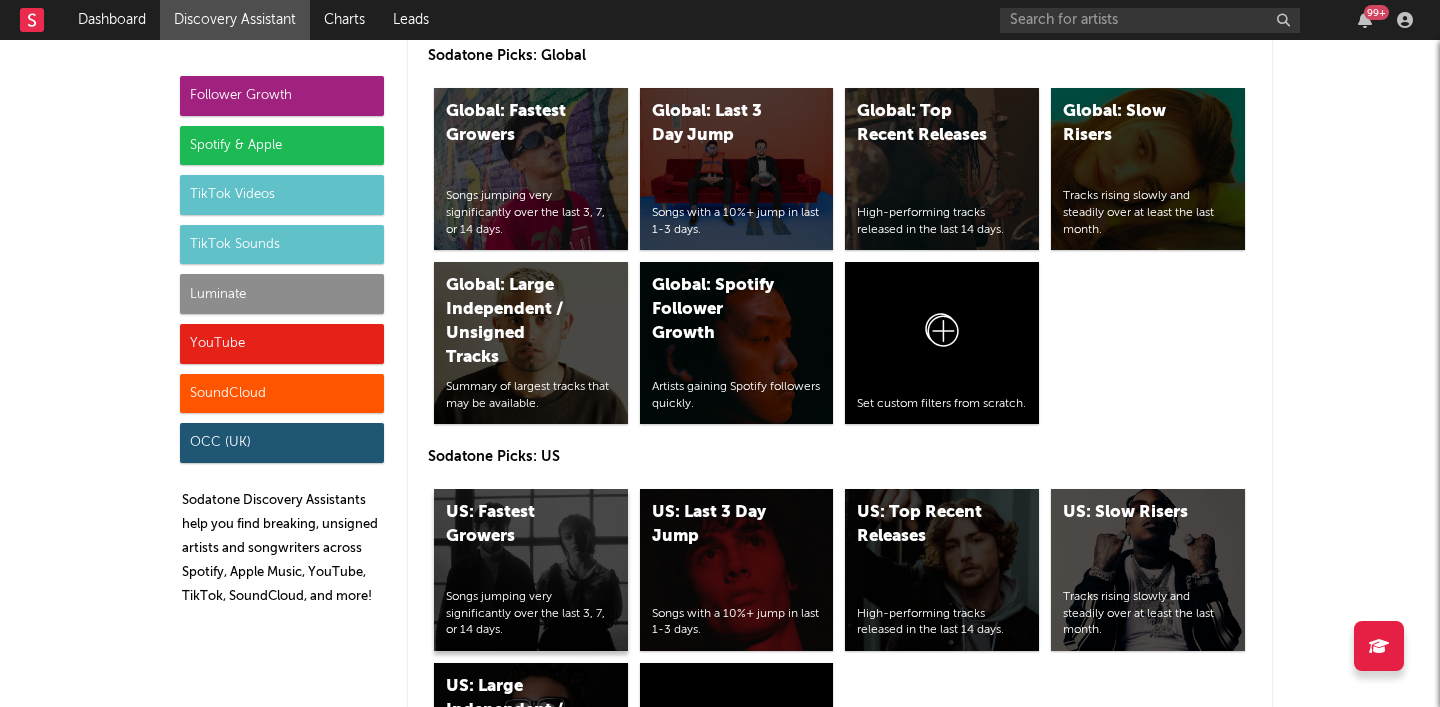 click on "US: Fastest Growers Songs jumping very significantly over the last 3, 7, or 14 days." at bounding box center [531, 570] 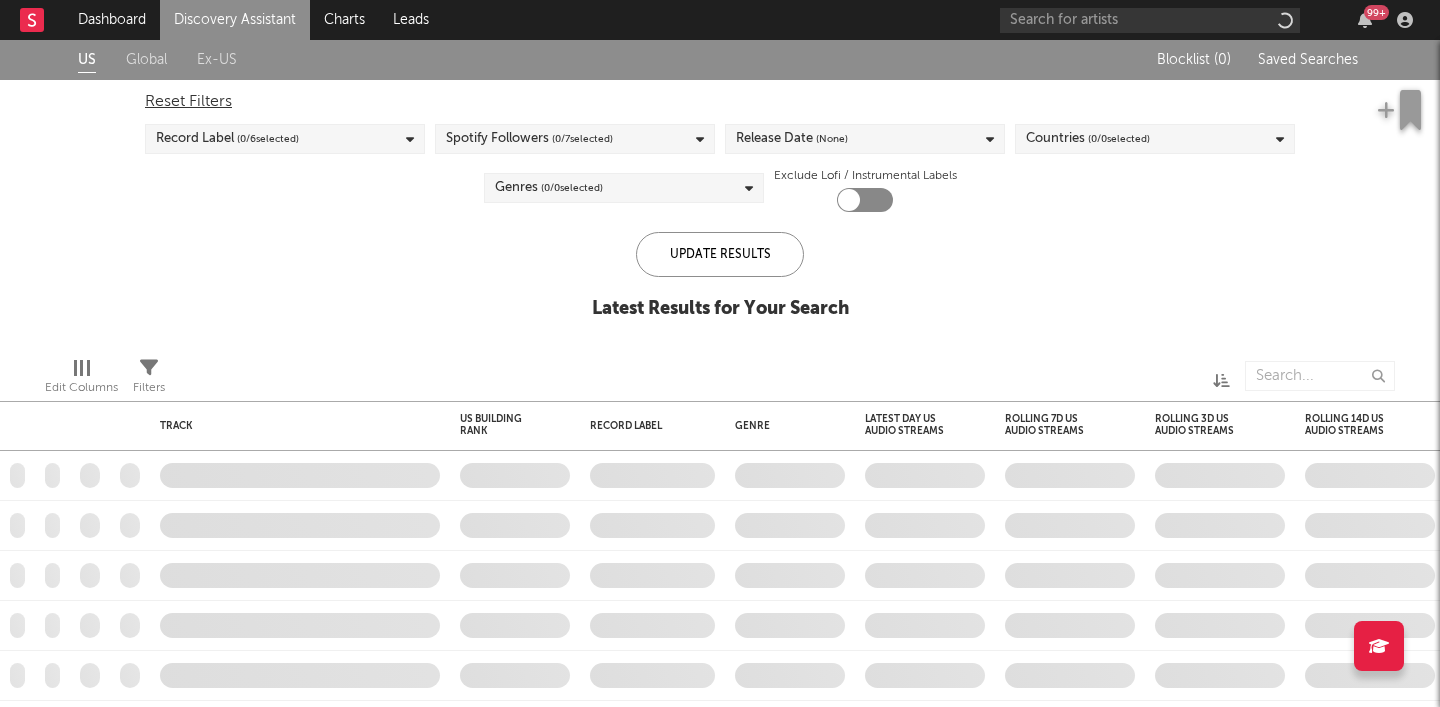 checkbox on "true" 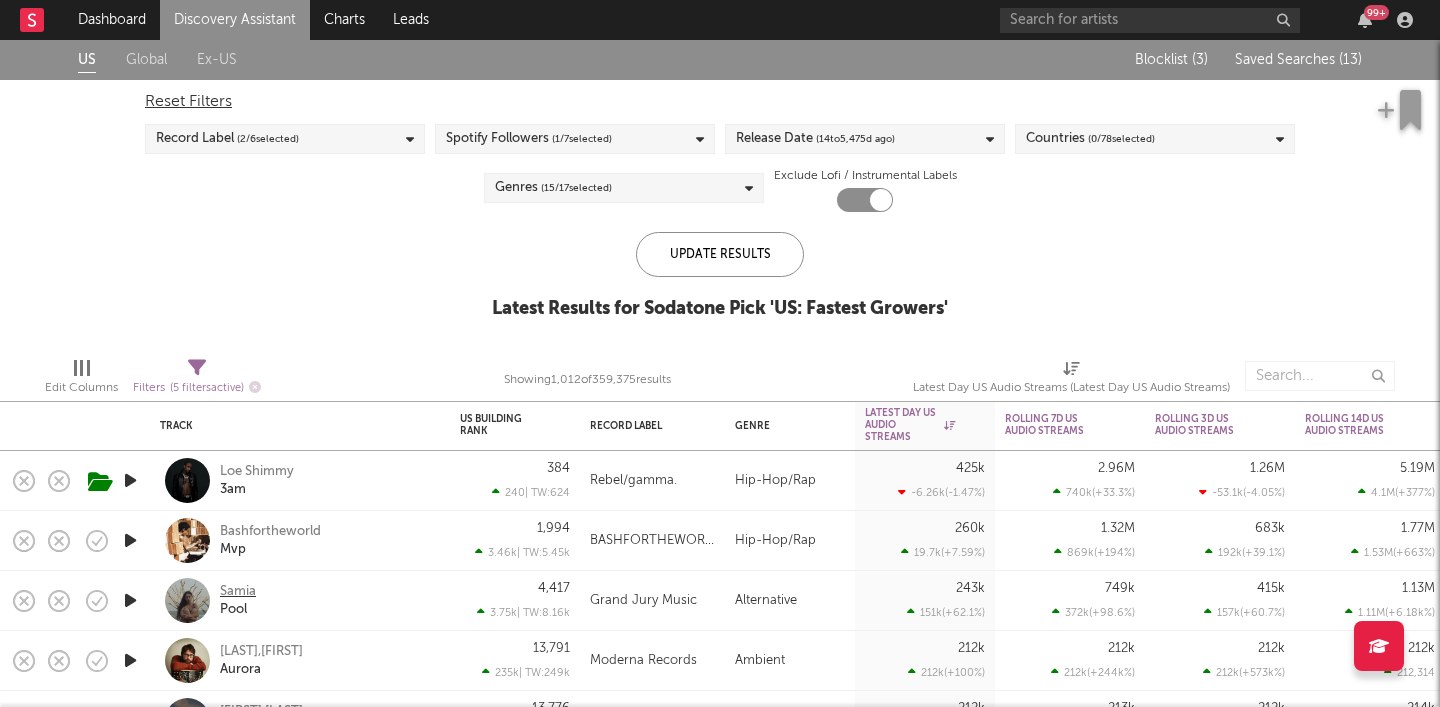 click on "Samia" at bounding box center [238, 592] 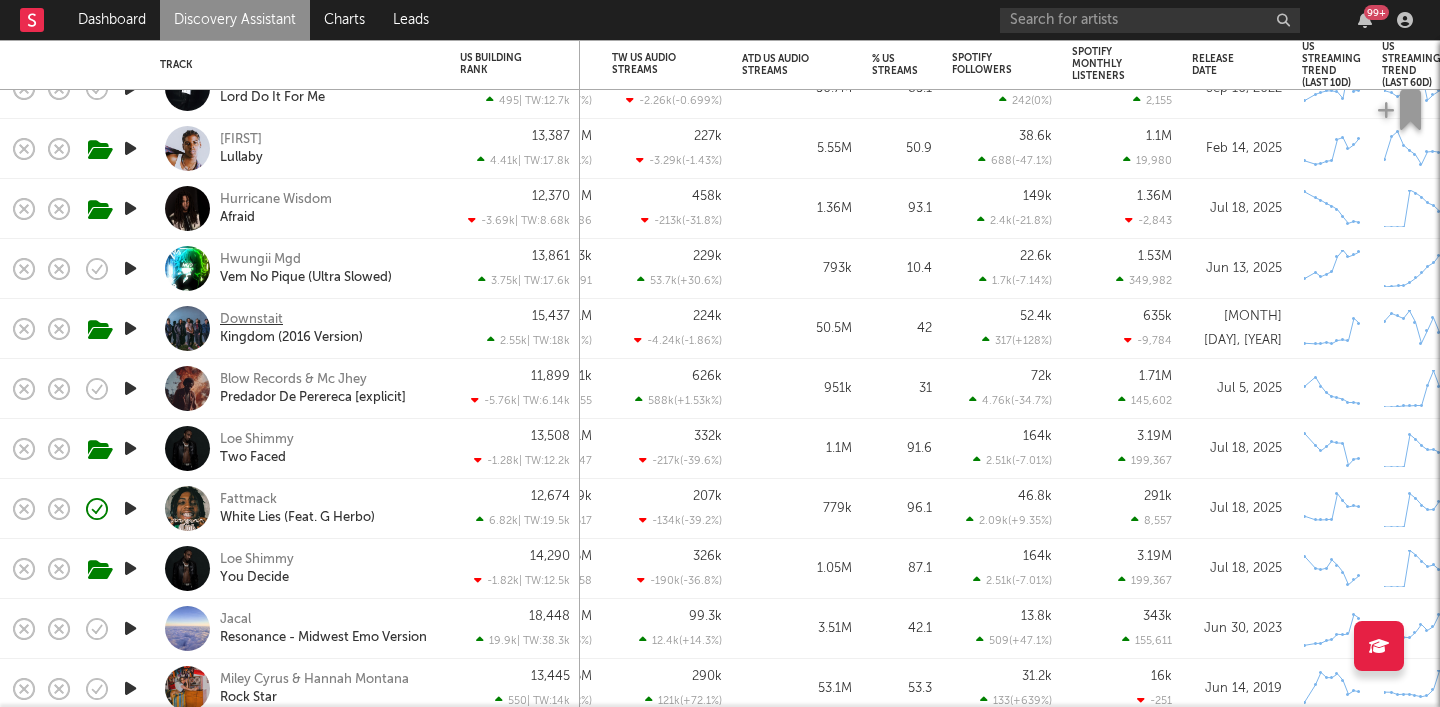 click on "Downstait" at bounding box center (251, 320) 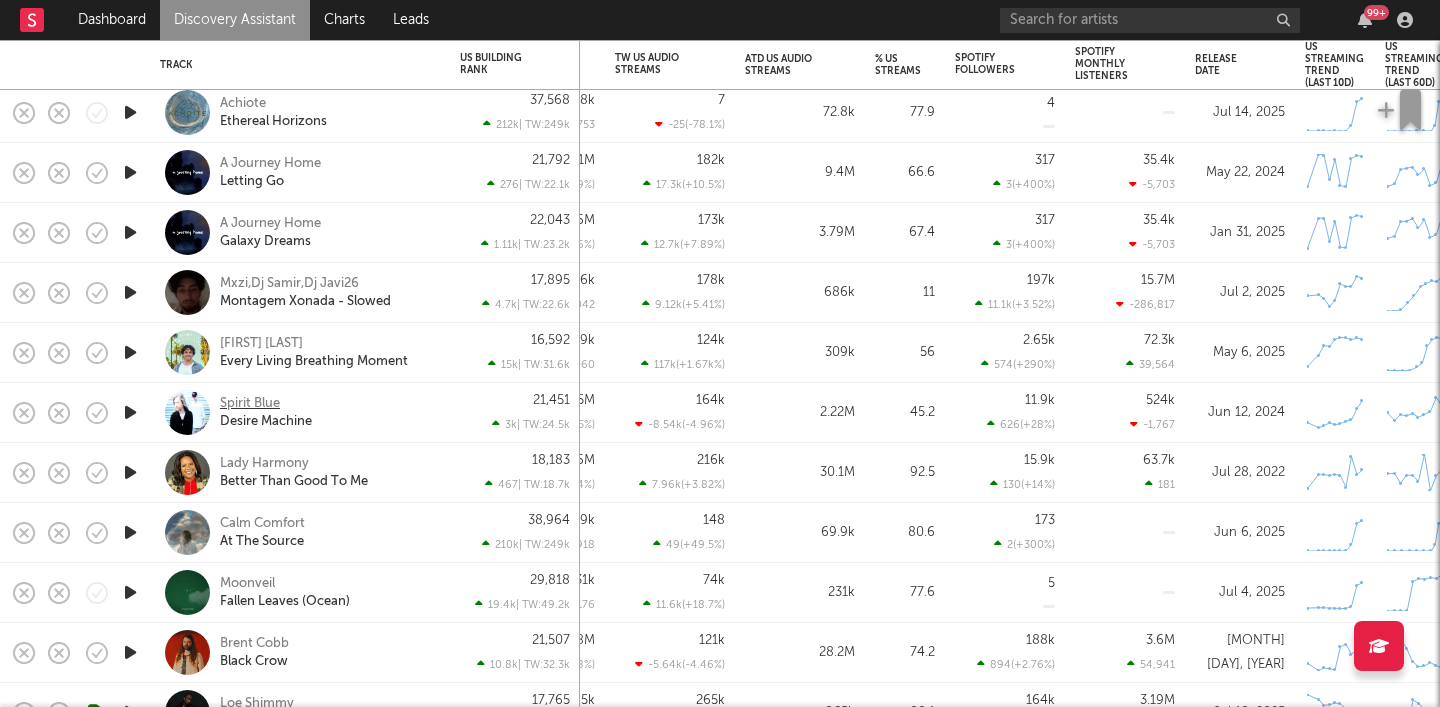 click on "Spirit Blue" at bounding box center [250, 404] 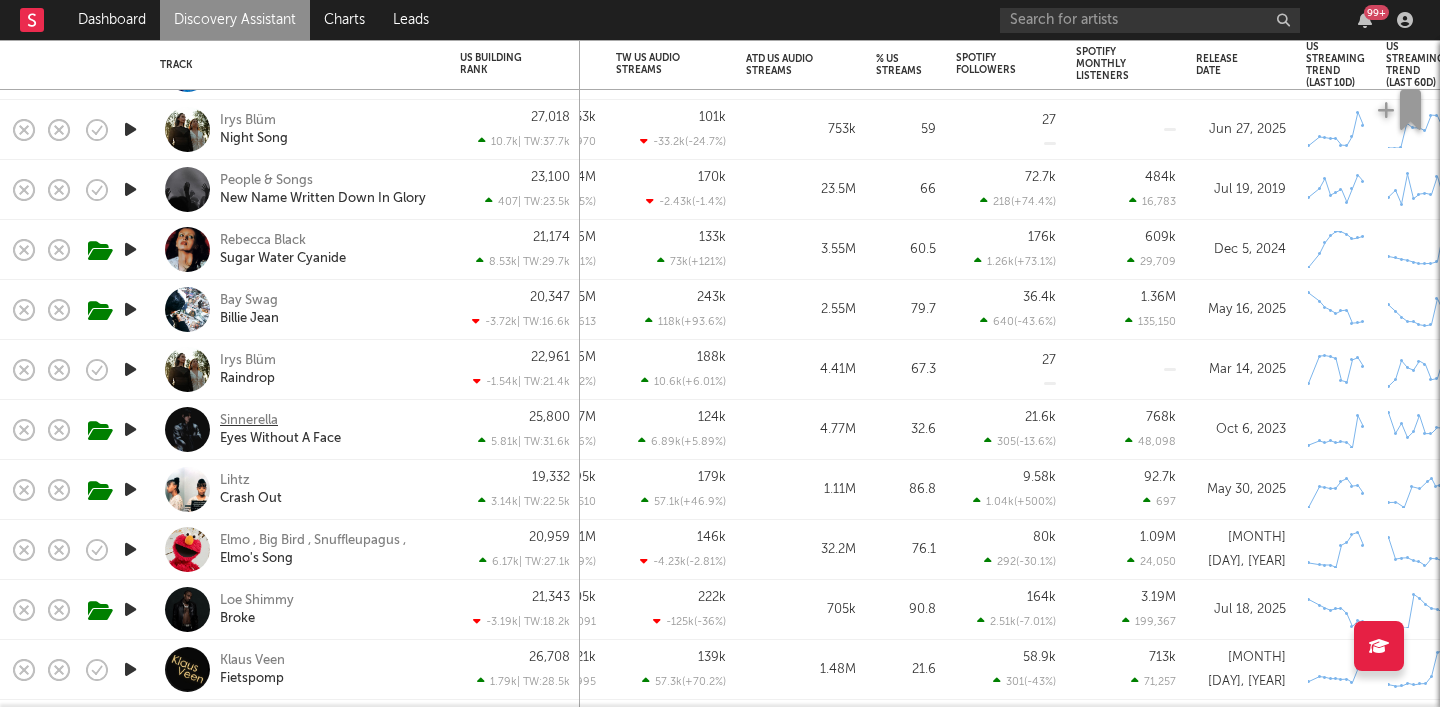 click on "Sinnerella" at bounding box center (249, 421) 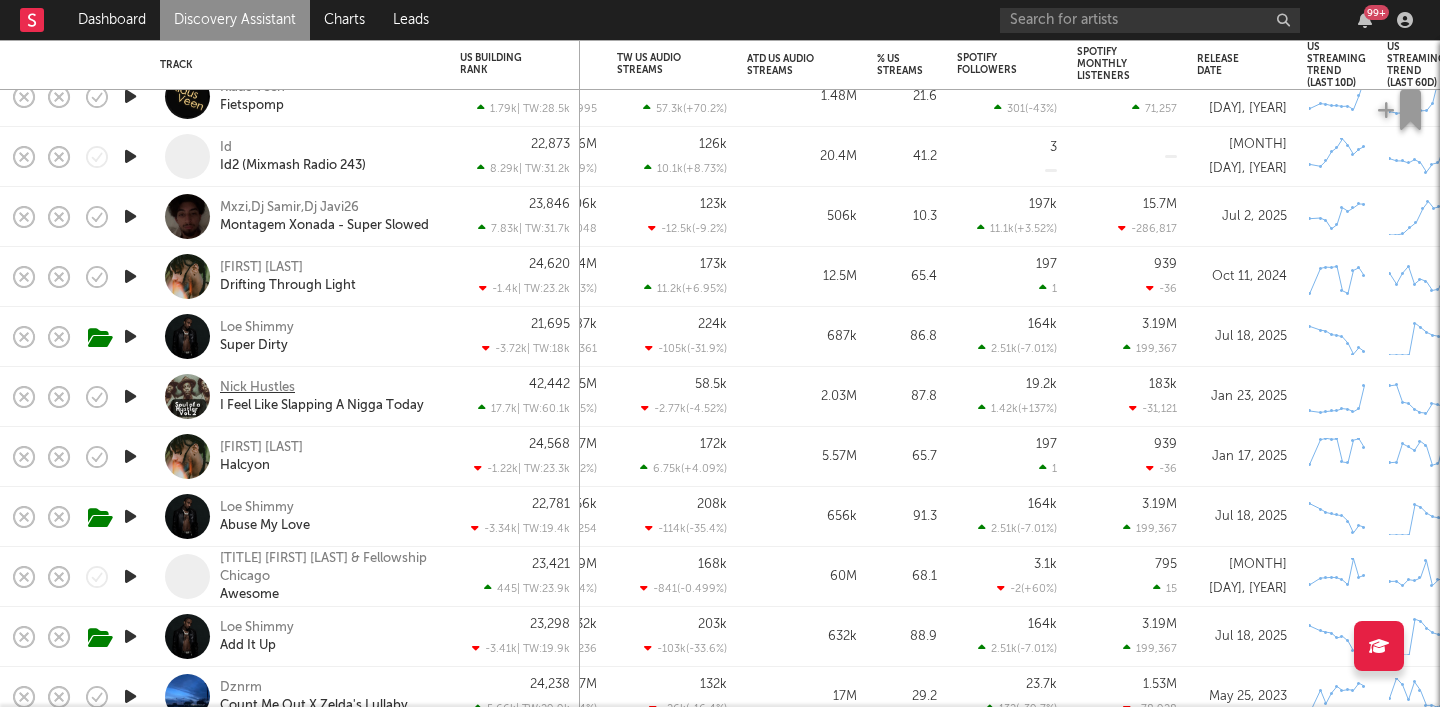 click on "Nick Hustles" at bounding box center [257, 388] 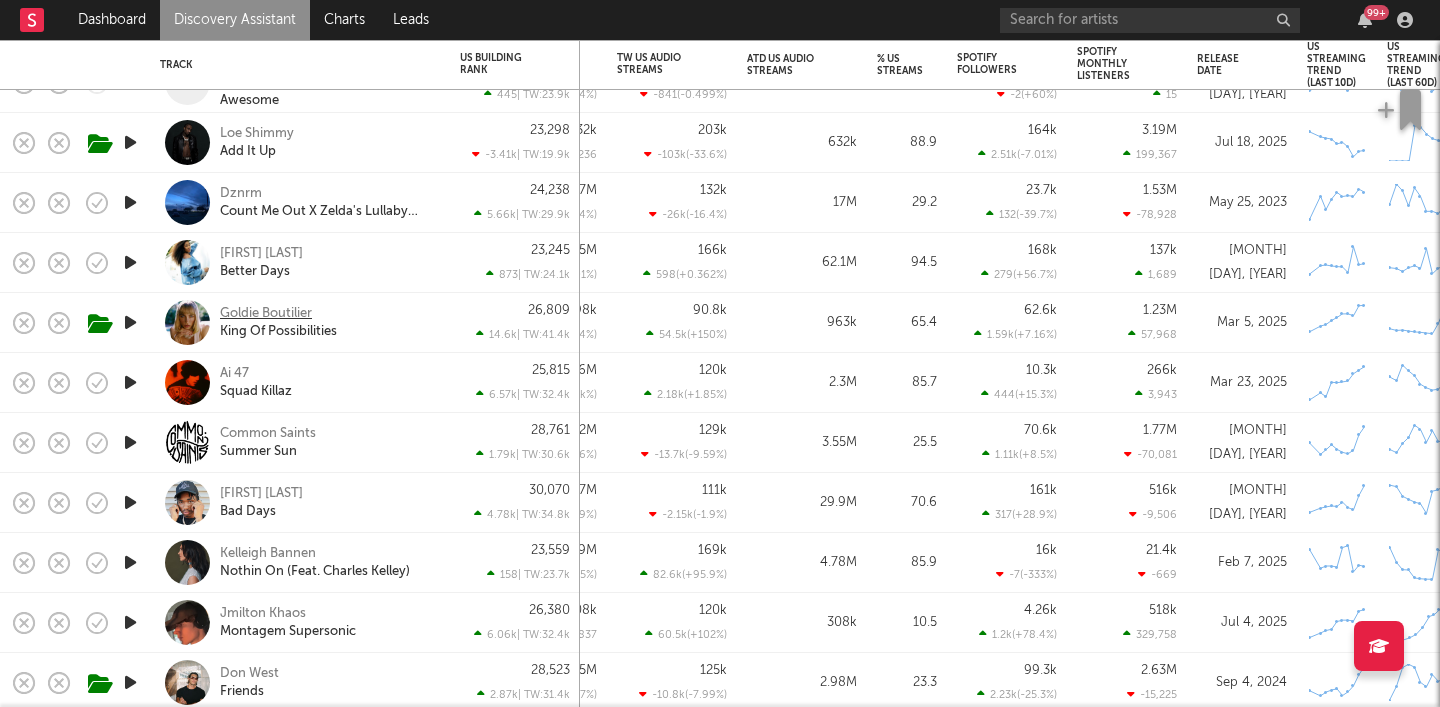 click on "Goldie Boutilier" at bounding box center [266, 314] 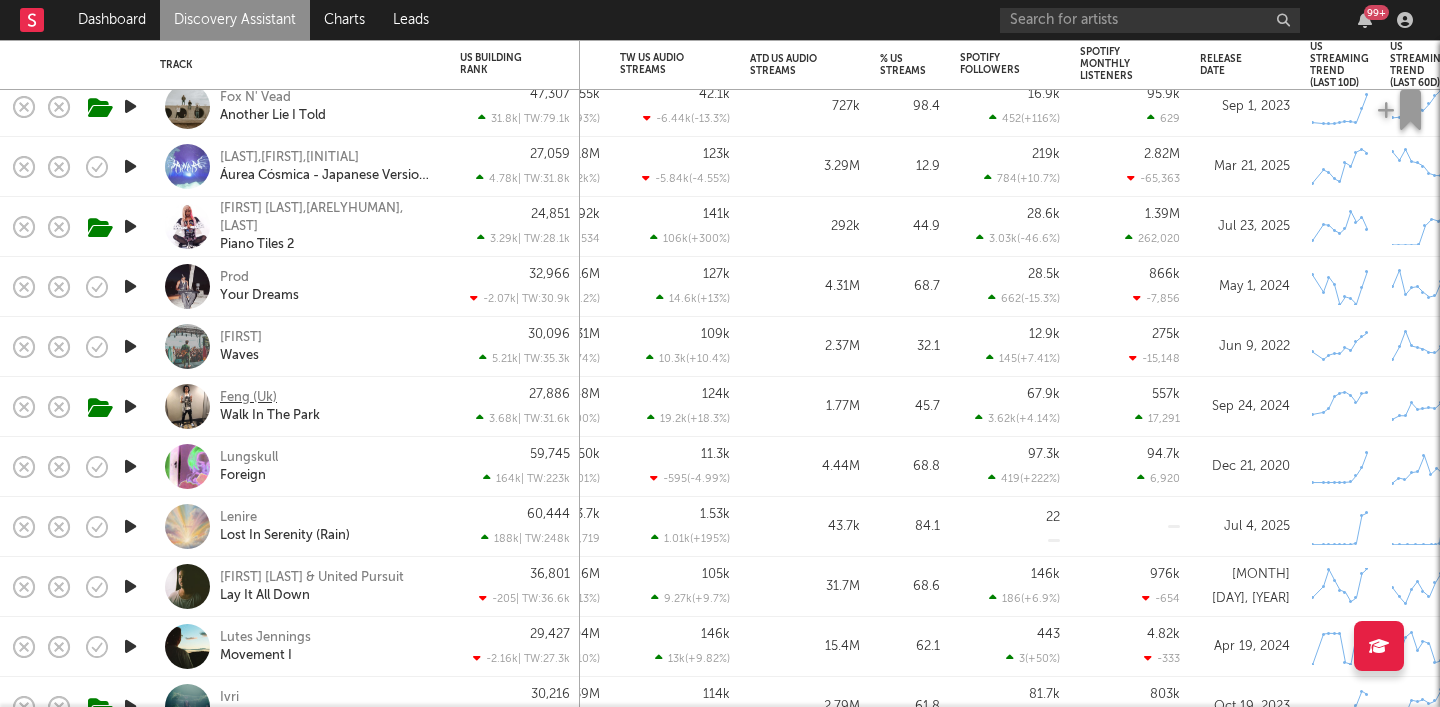 click on "Feng (Uk)" at bounding box center [248, 398] 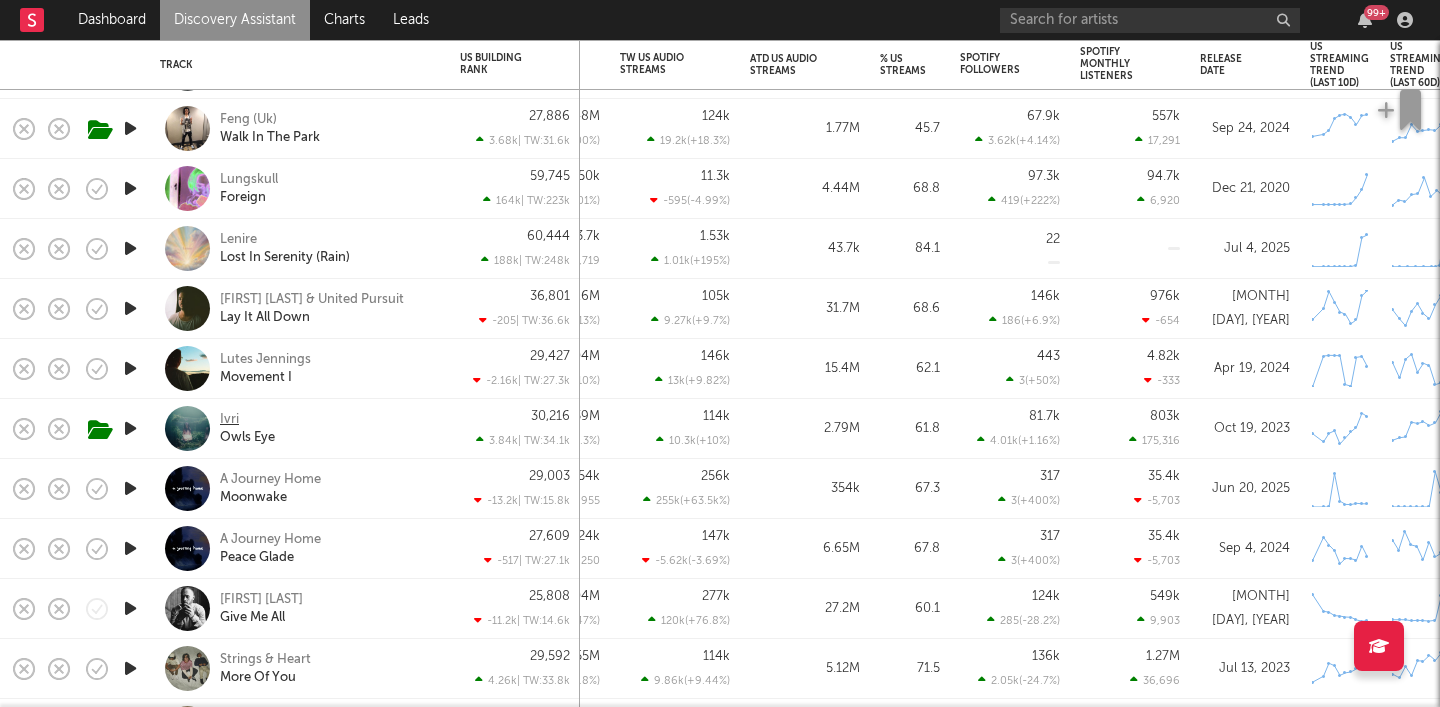 click on "Ivri" at bounding box center [229, 420] 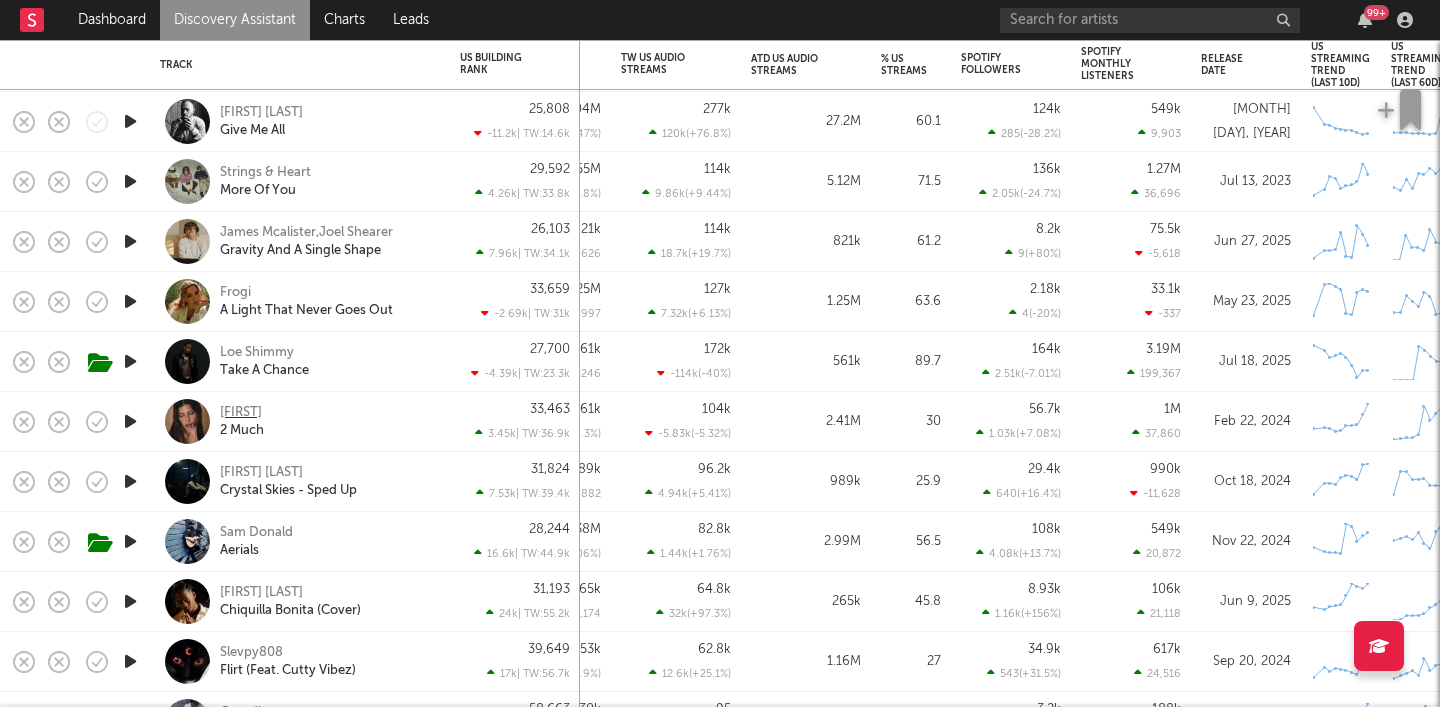 click on "Qendresa" at bounding box center [241, 413] 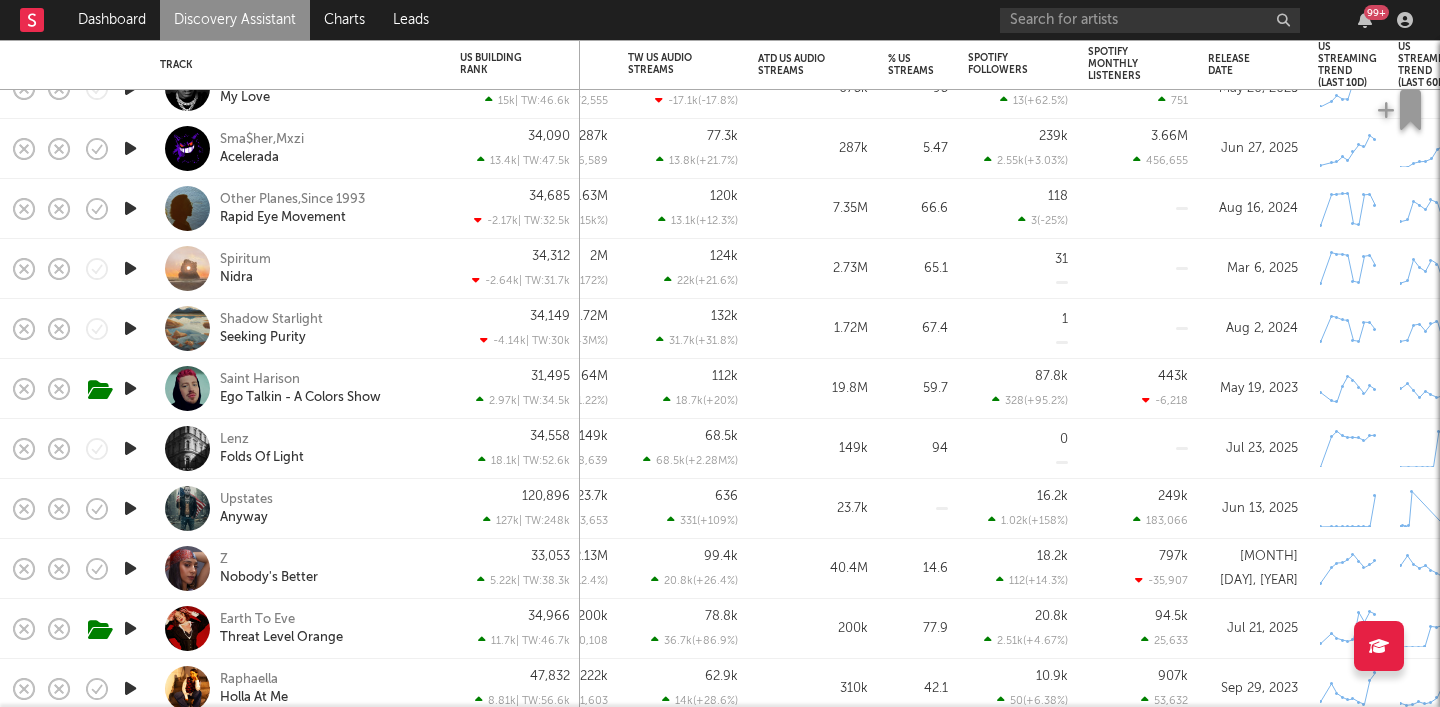 click on "Z Nobody's Better" at bounding box center (300, 568) 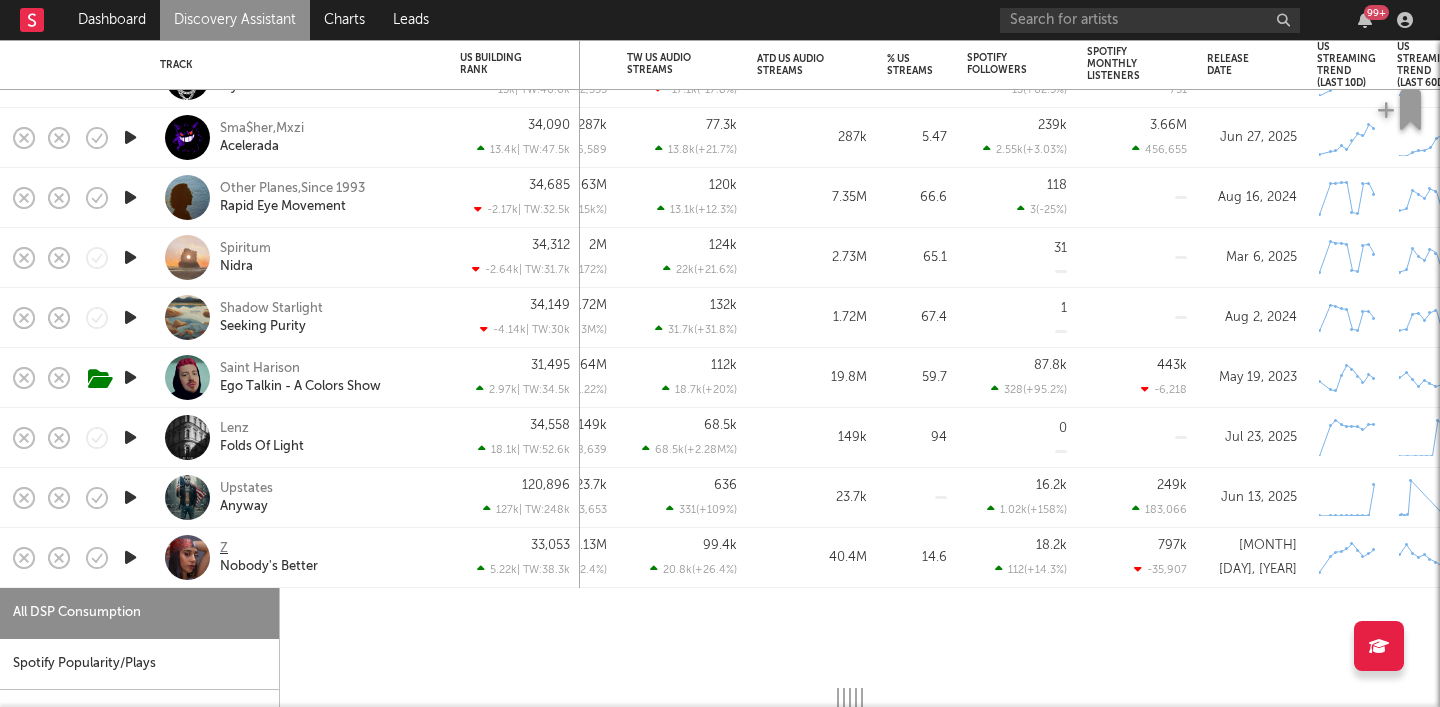 click on "Z" at bounding box center (224, 549) 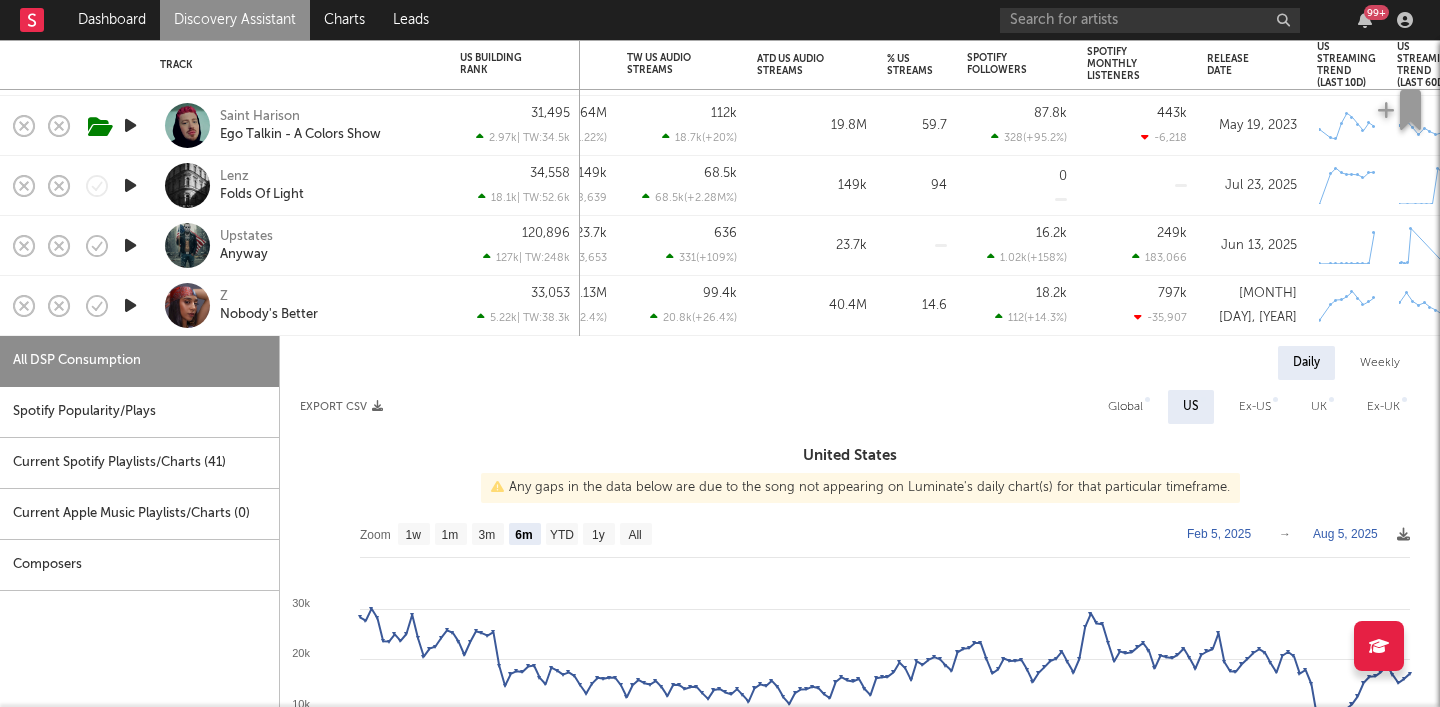 click on "Z Nobody's Better" at bounding box center (327, 306) 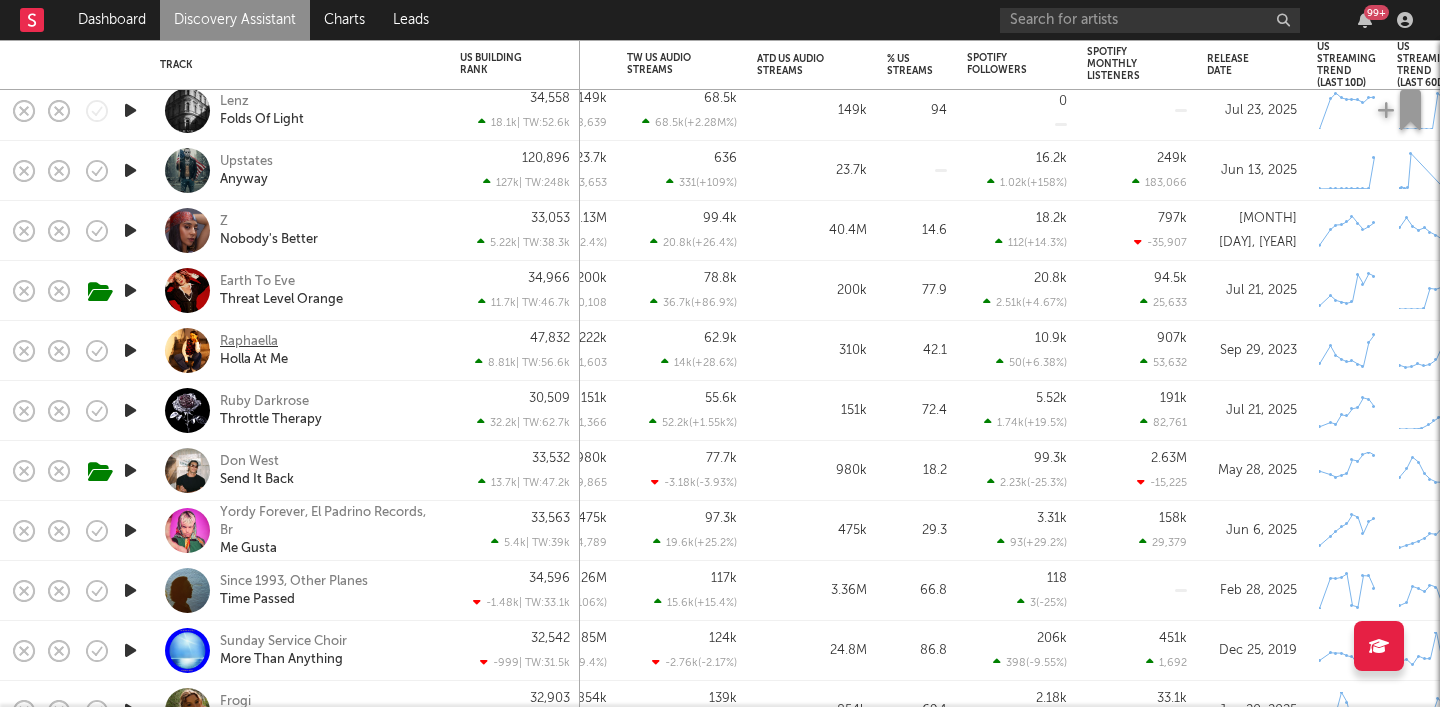 click on "Raphaella" at bounding box center (249, 342) 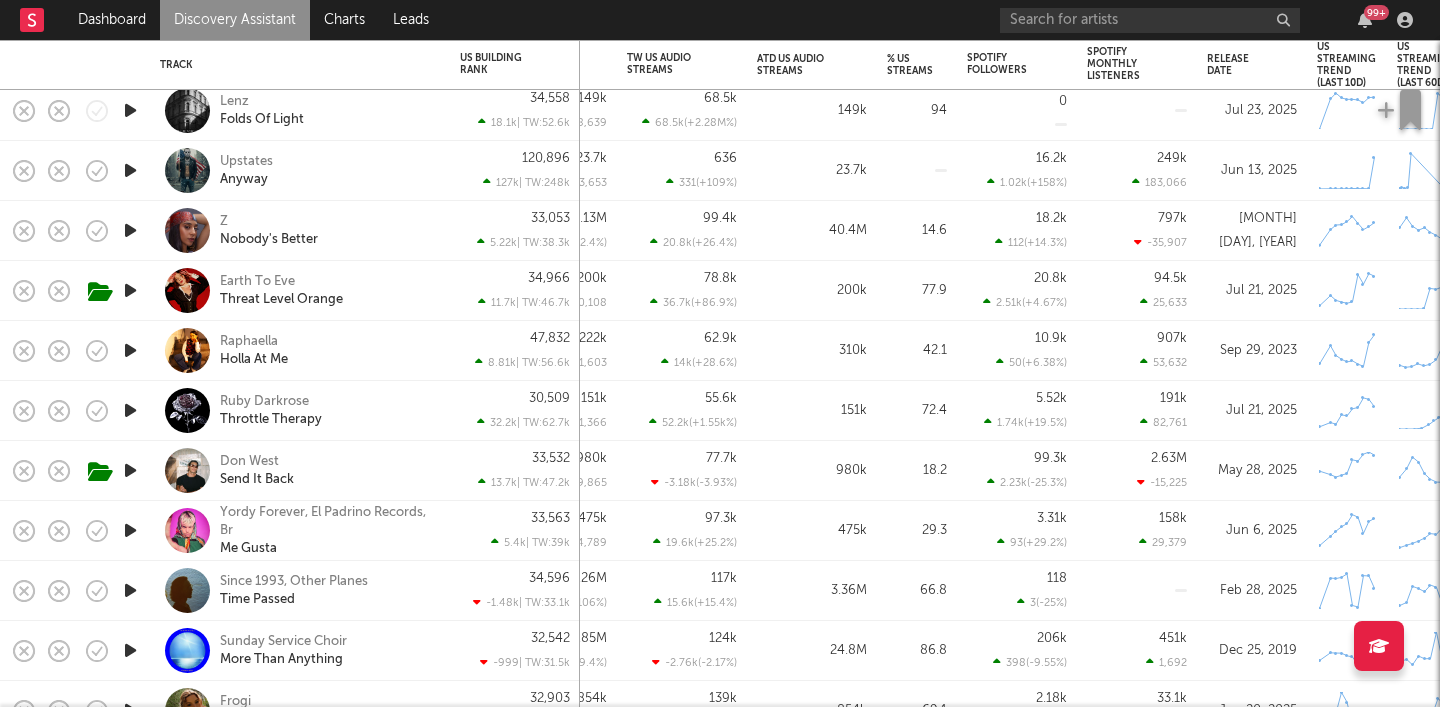click at bounding box center [130, 290] 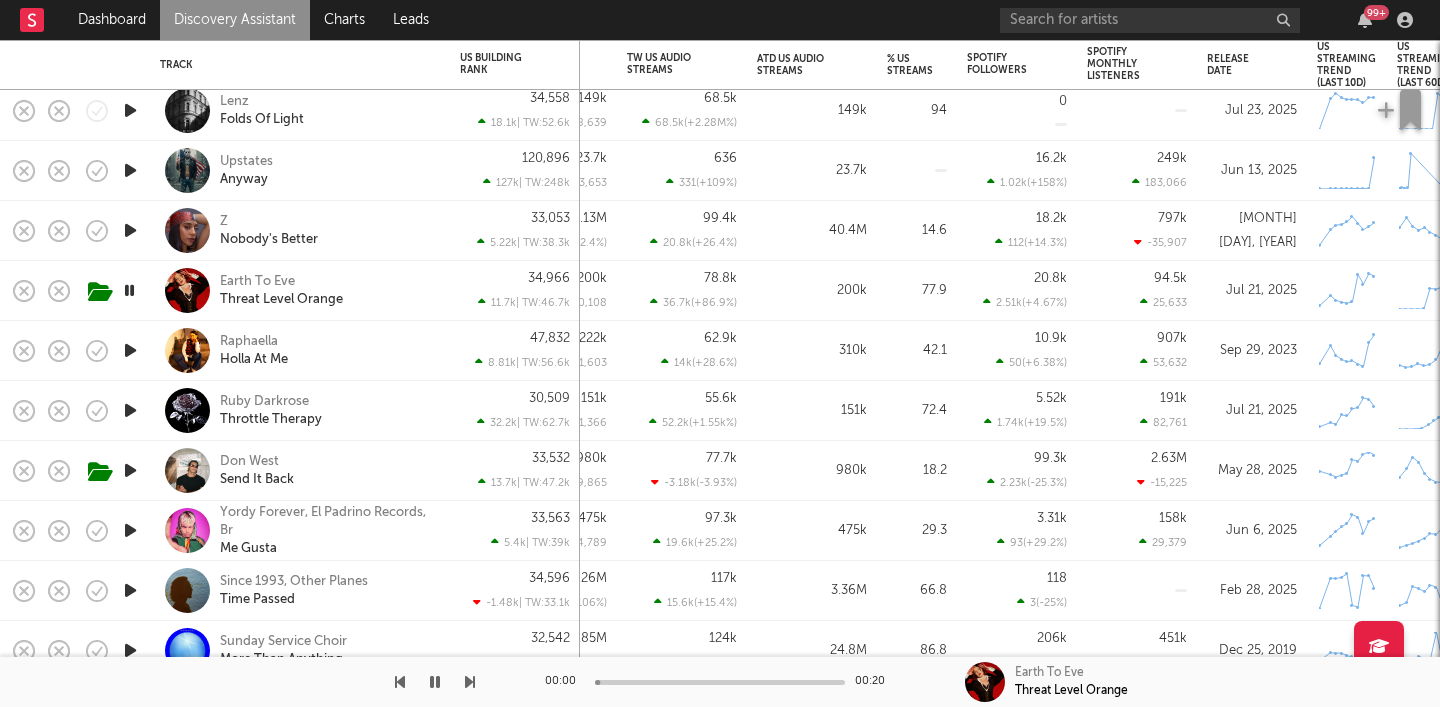click at bounding box center [129, 290] 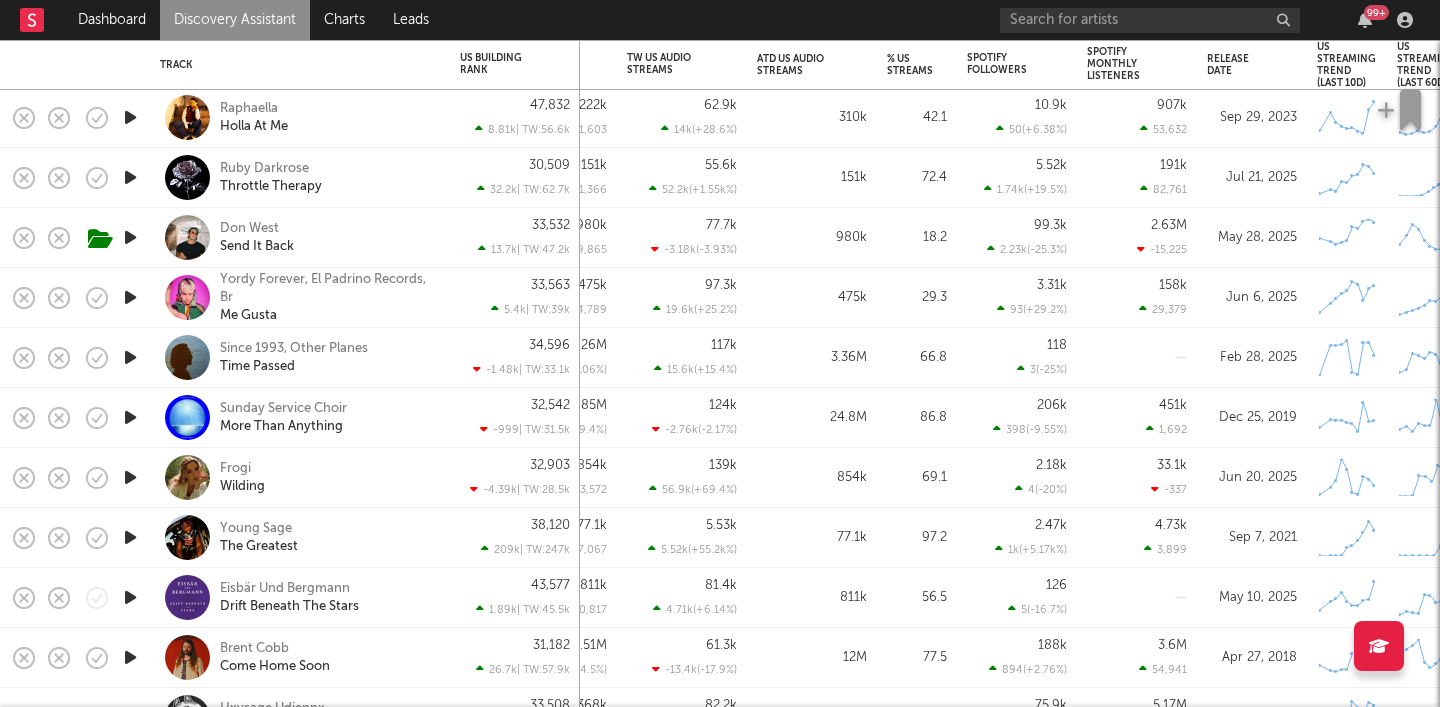 click at bounding box center [130, 537] 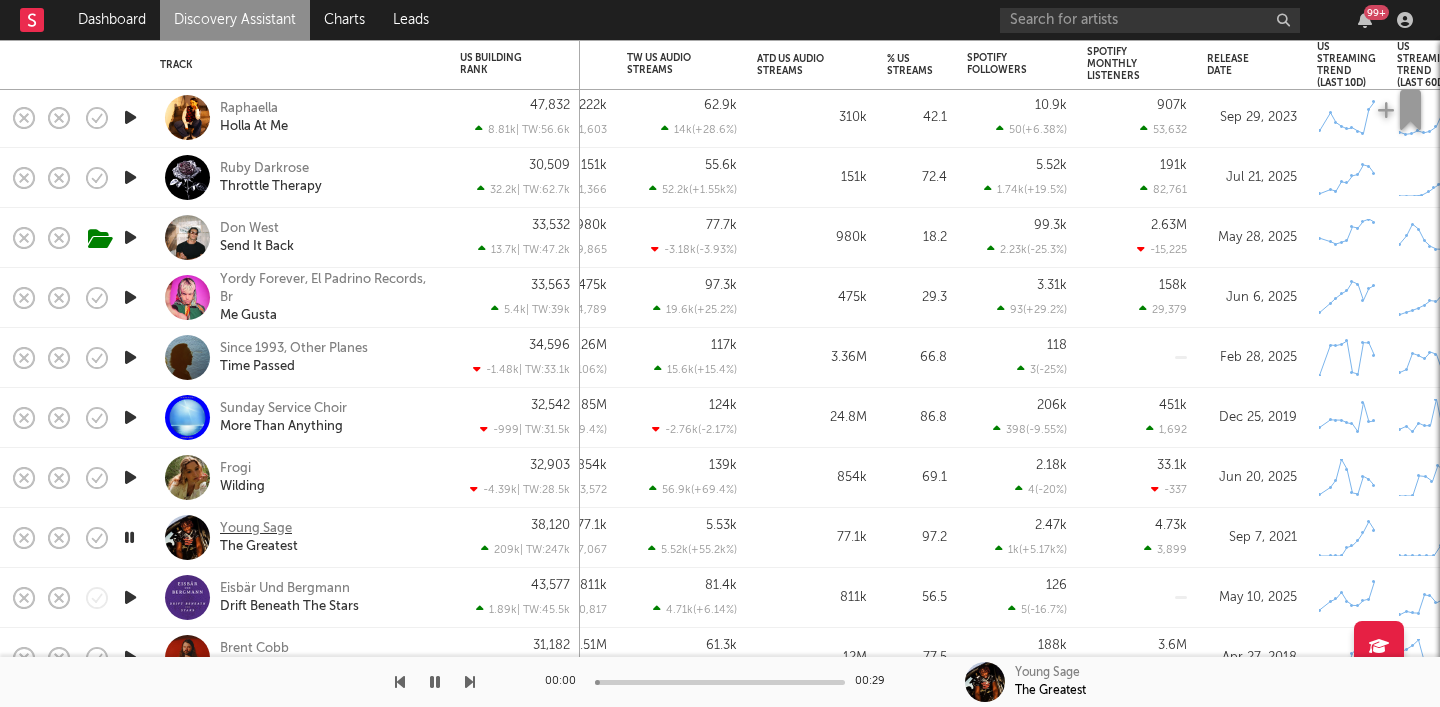 click on "Young Sage" at bounding box center (256, 529) 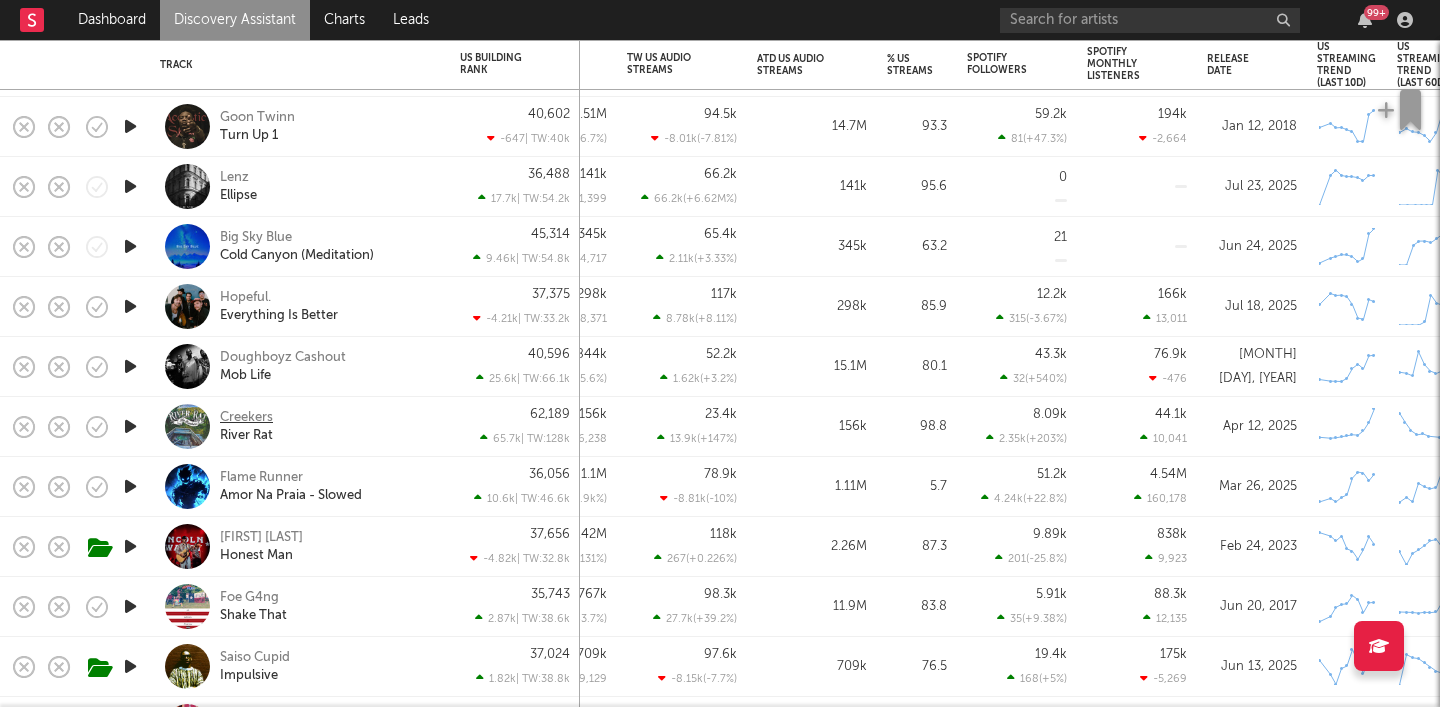 click on "Creekers" at bounding box center [246, 418] 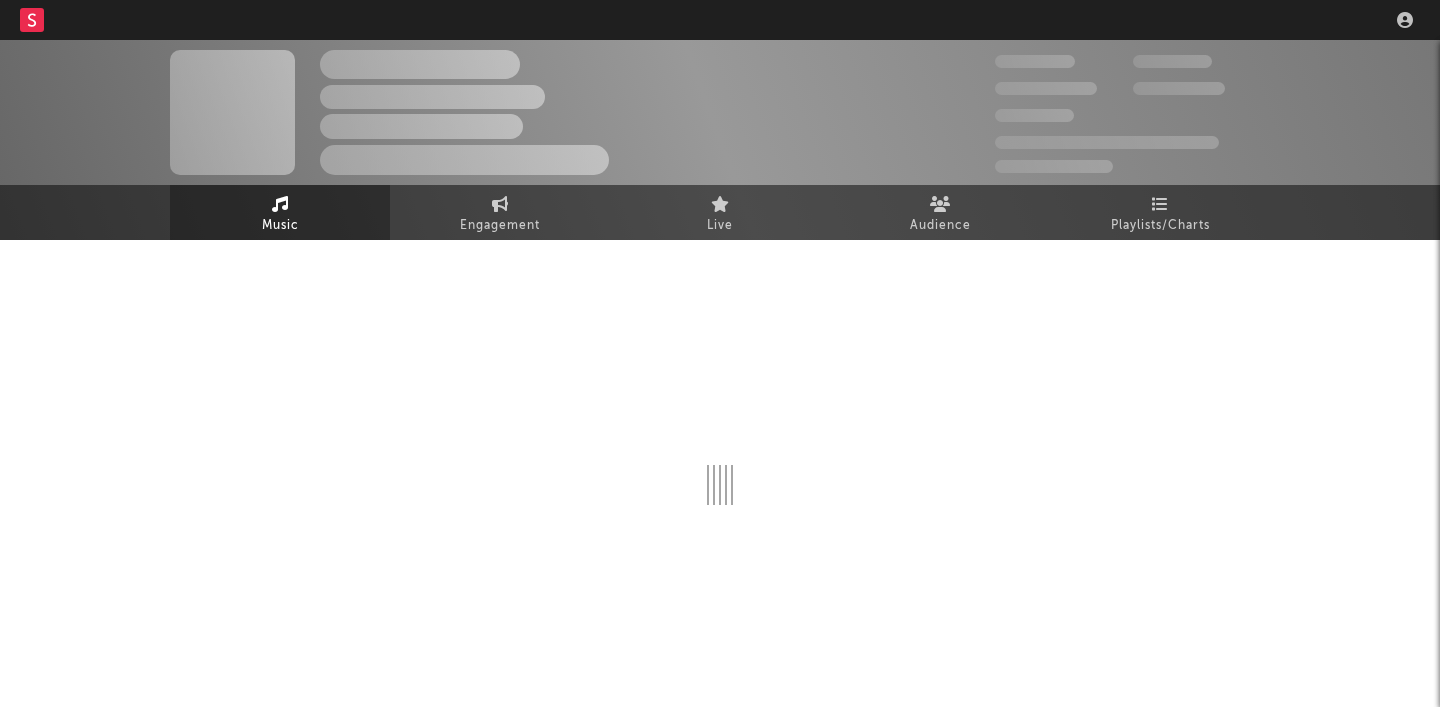 scroll, scrollTop: 0, scrollLeft: 0, axis: both 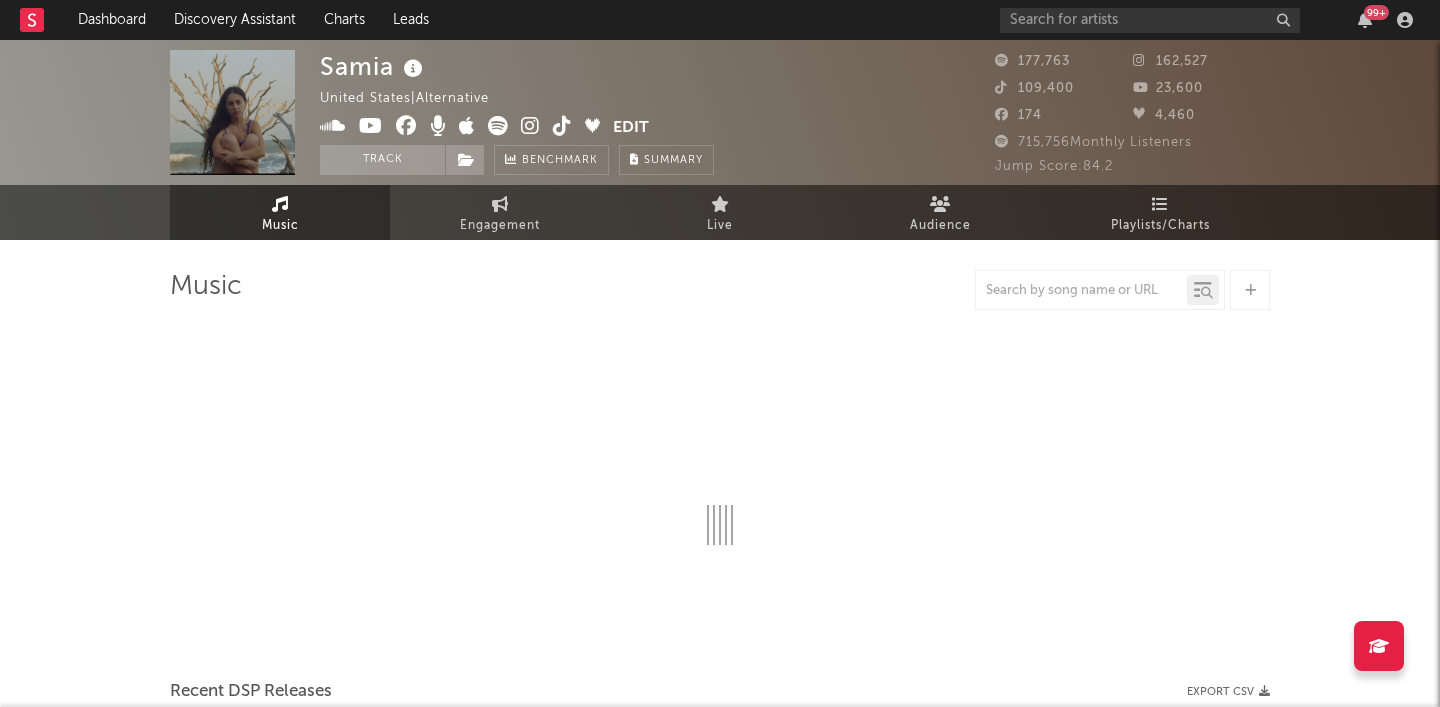 select on "6m" 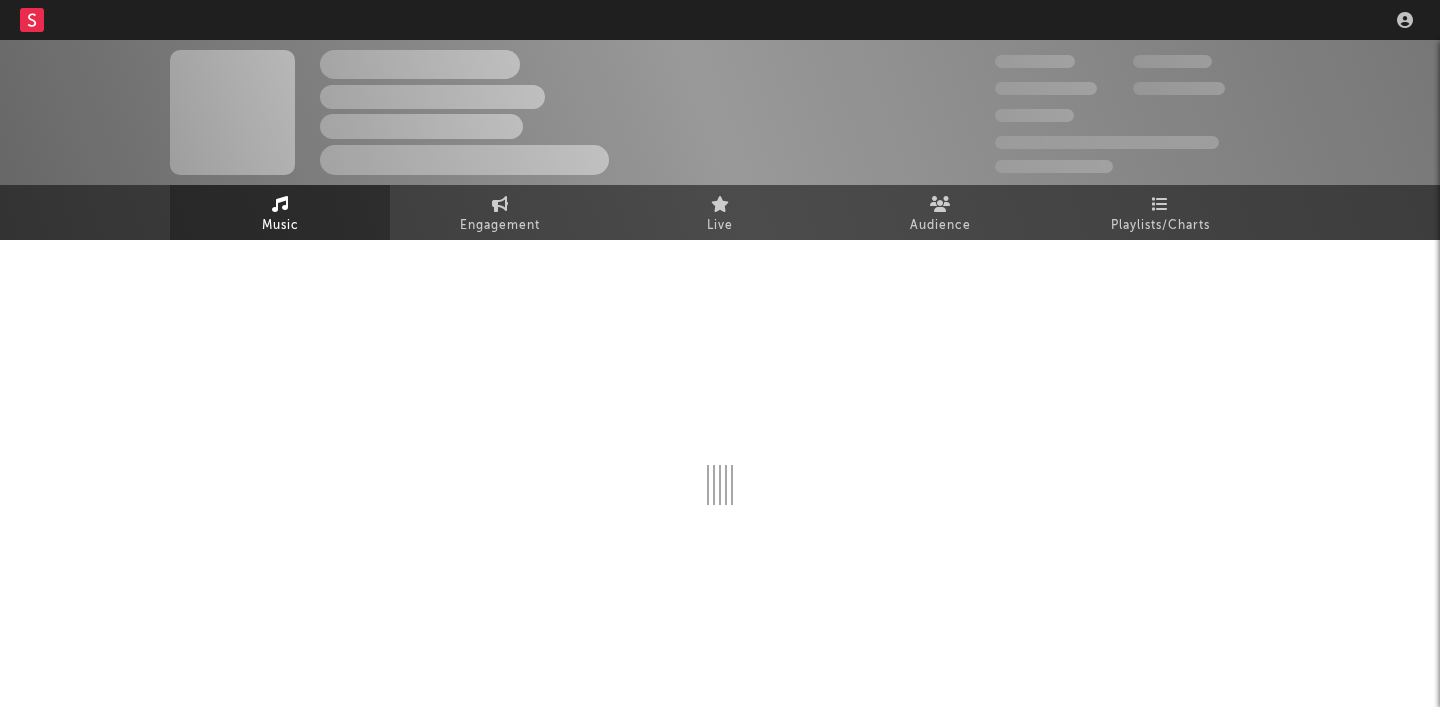 scroll, scrollTop: 0, scrollLeft: 0, axis: both 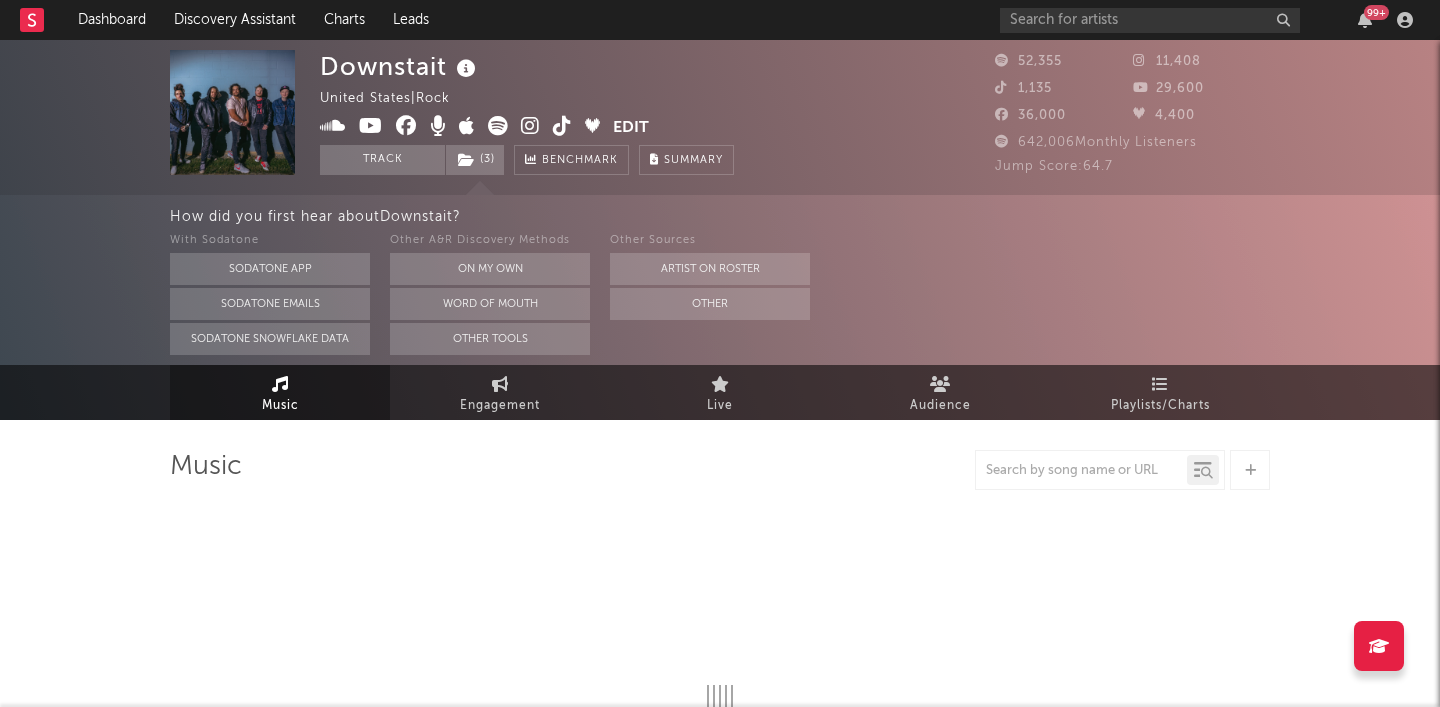 select on "6m" 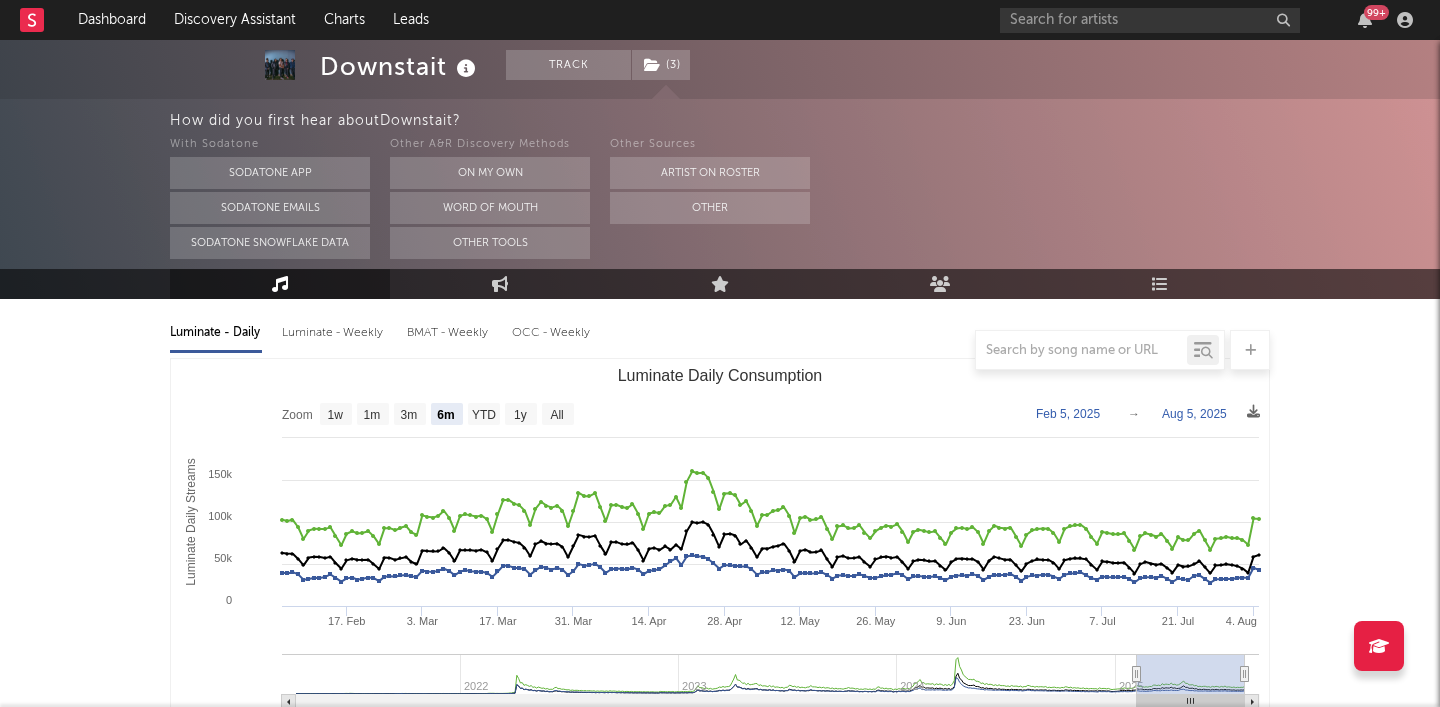scroll, scrollTop: 242, scrollLeft: 0, axis: vertical 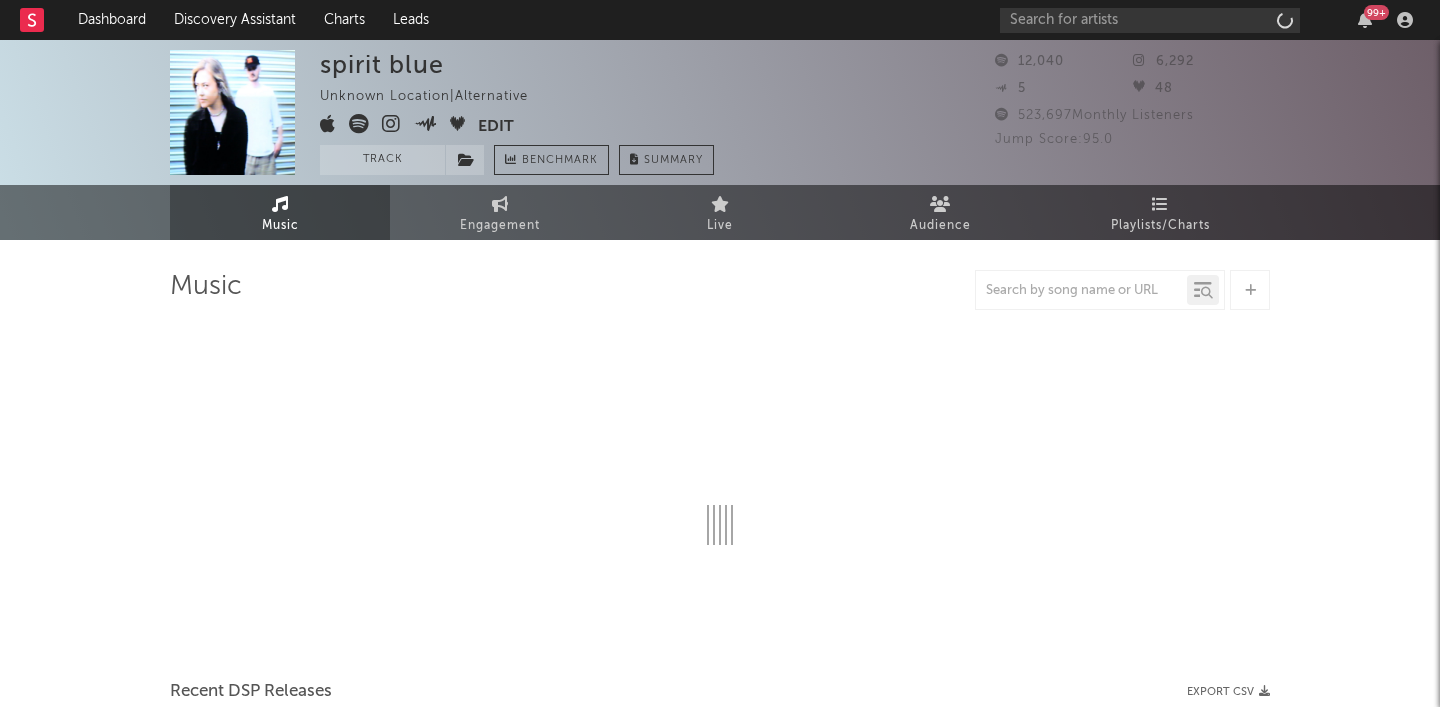 select on "6m" 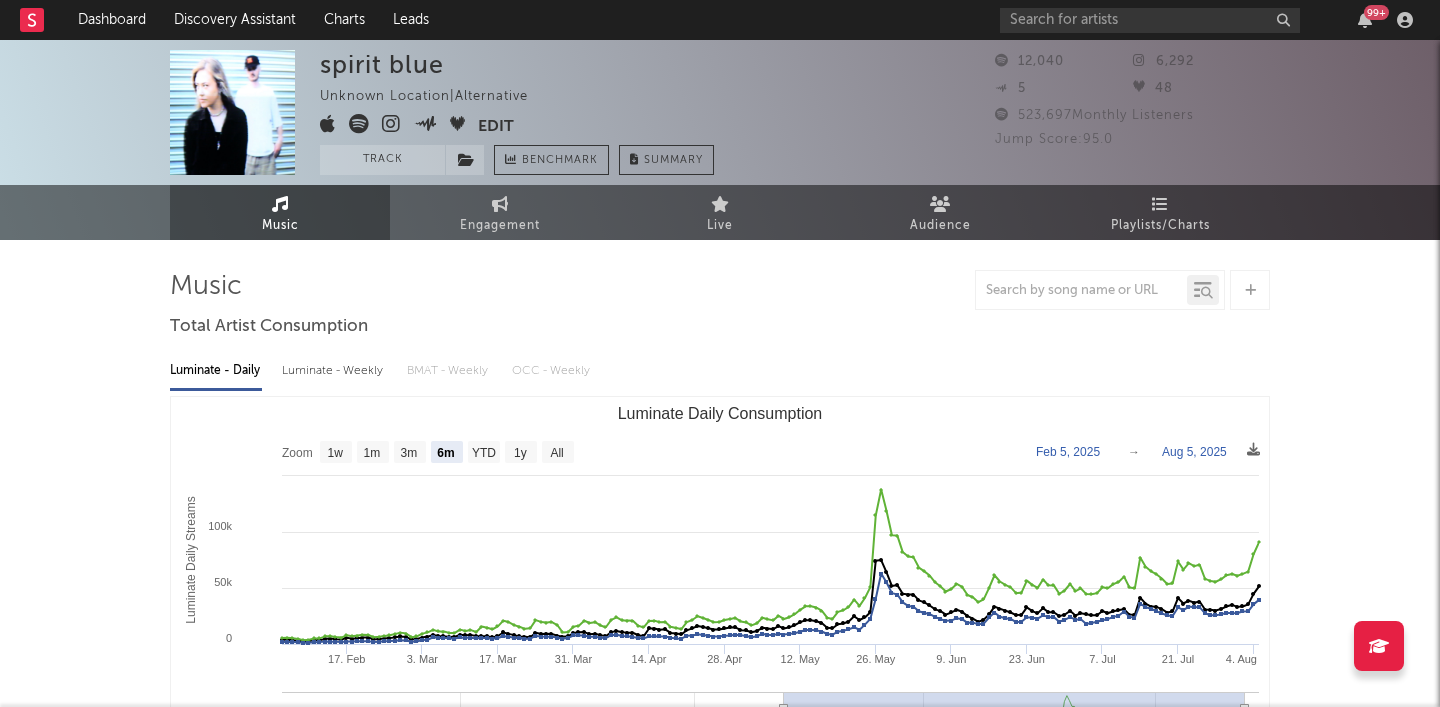 scroll, scrollTop: 0, scrollLeft: 0, axis: both 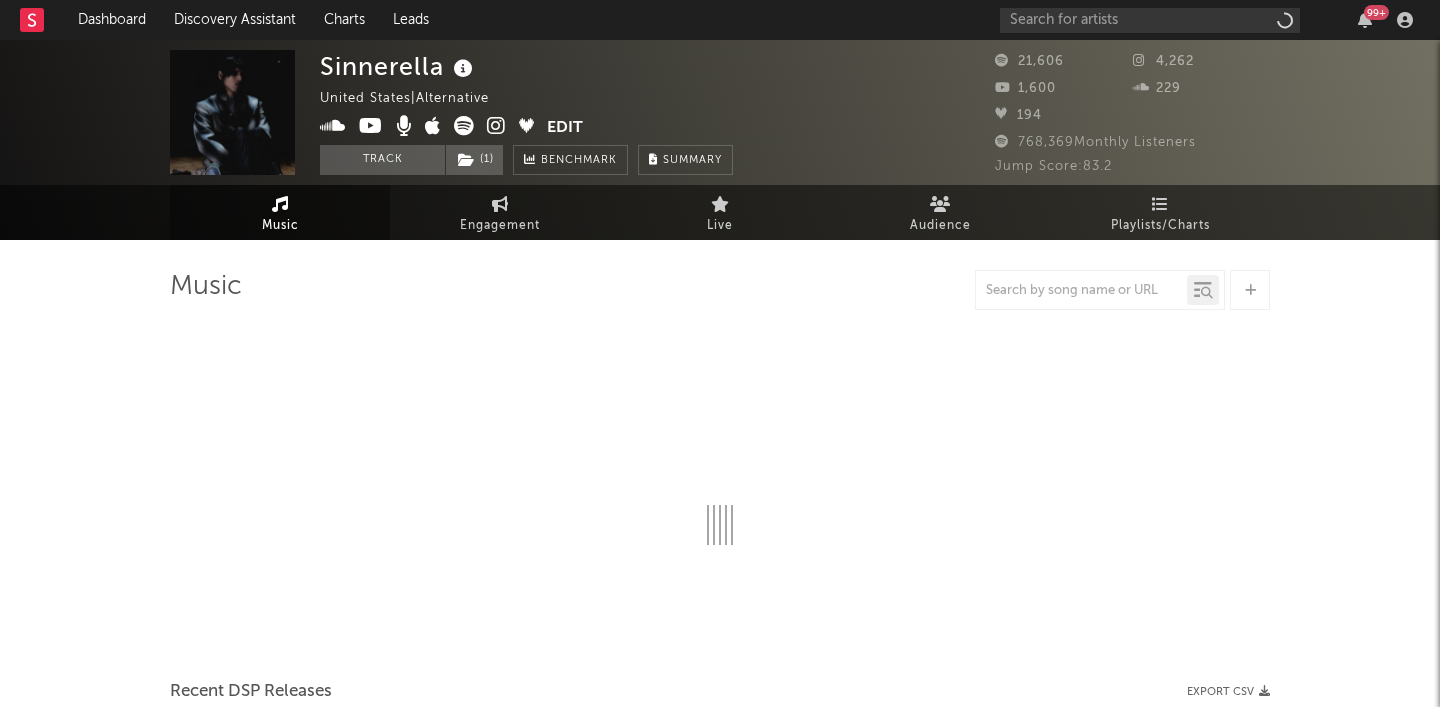 select on "6m" 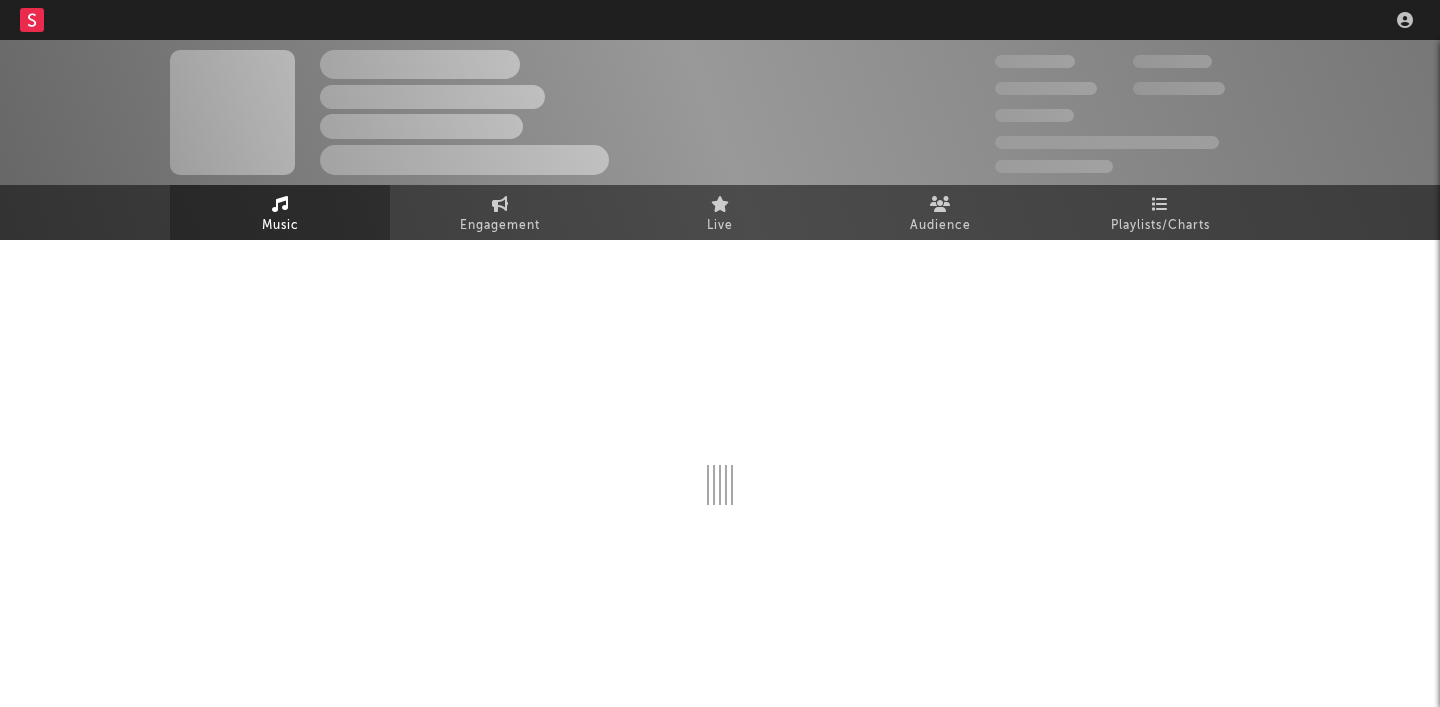 scroll, scrollTop: 0, scrollLeft: 0, axis: both 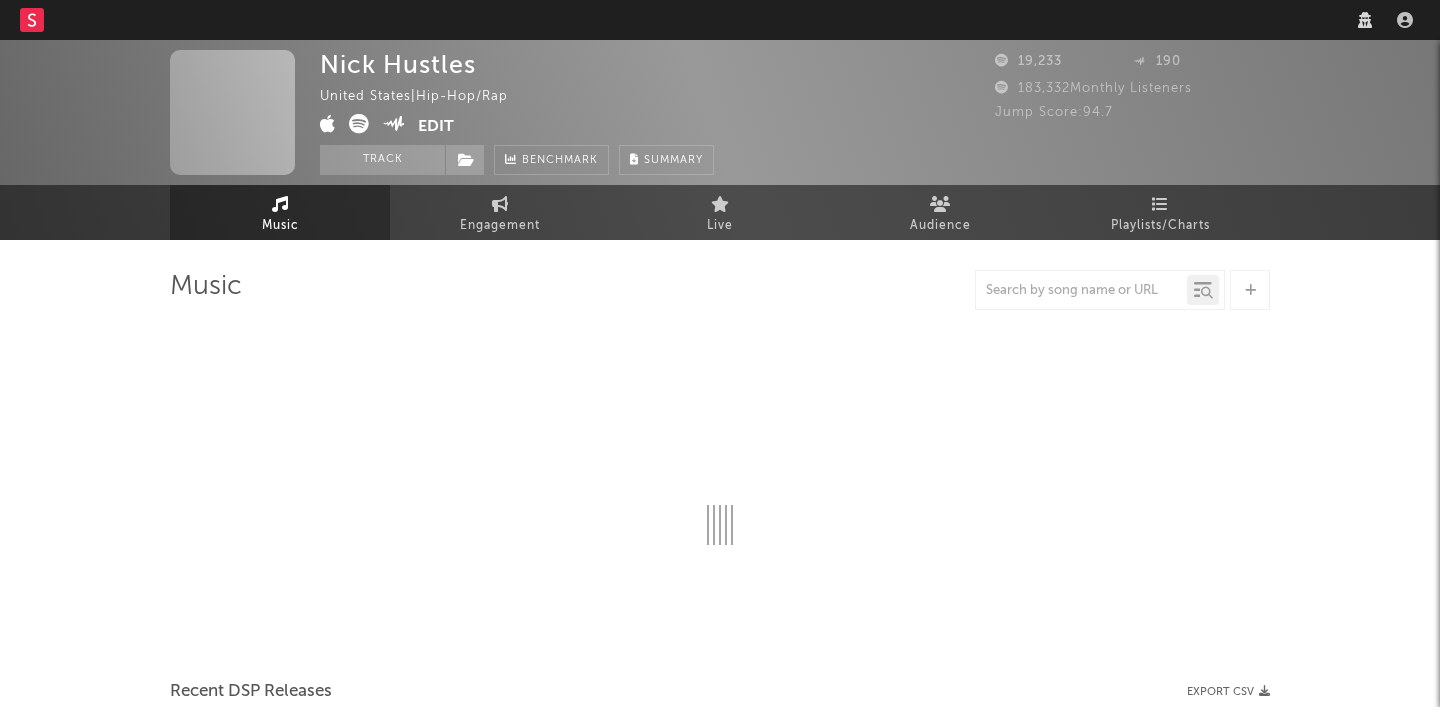 select on "6m" 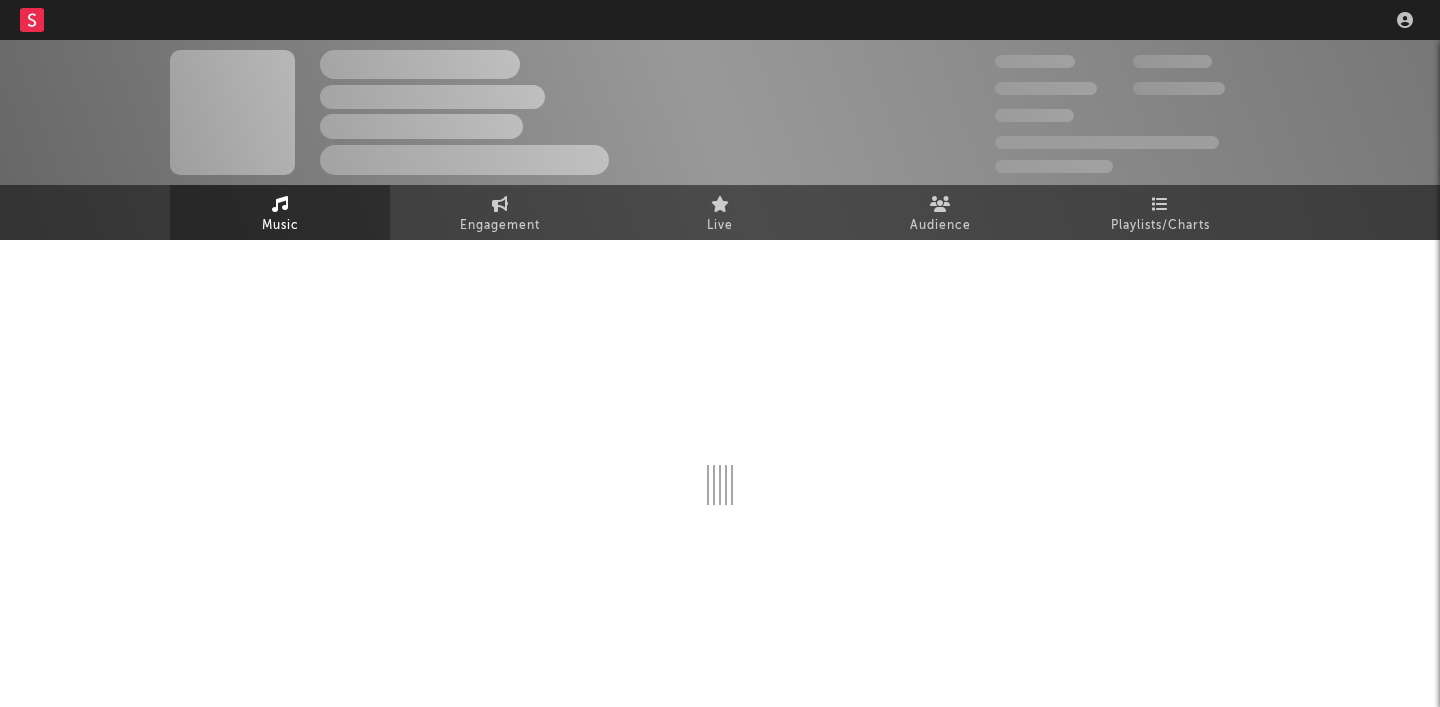 scroll, scrollTop: 0, scrollLeft: 0, axis: both 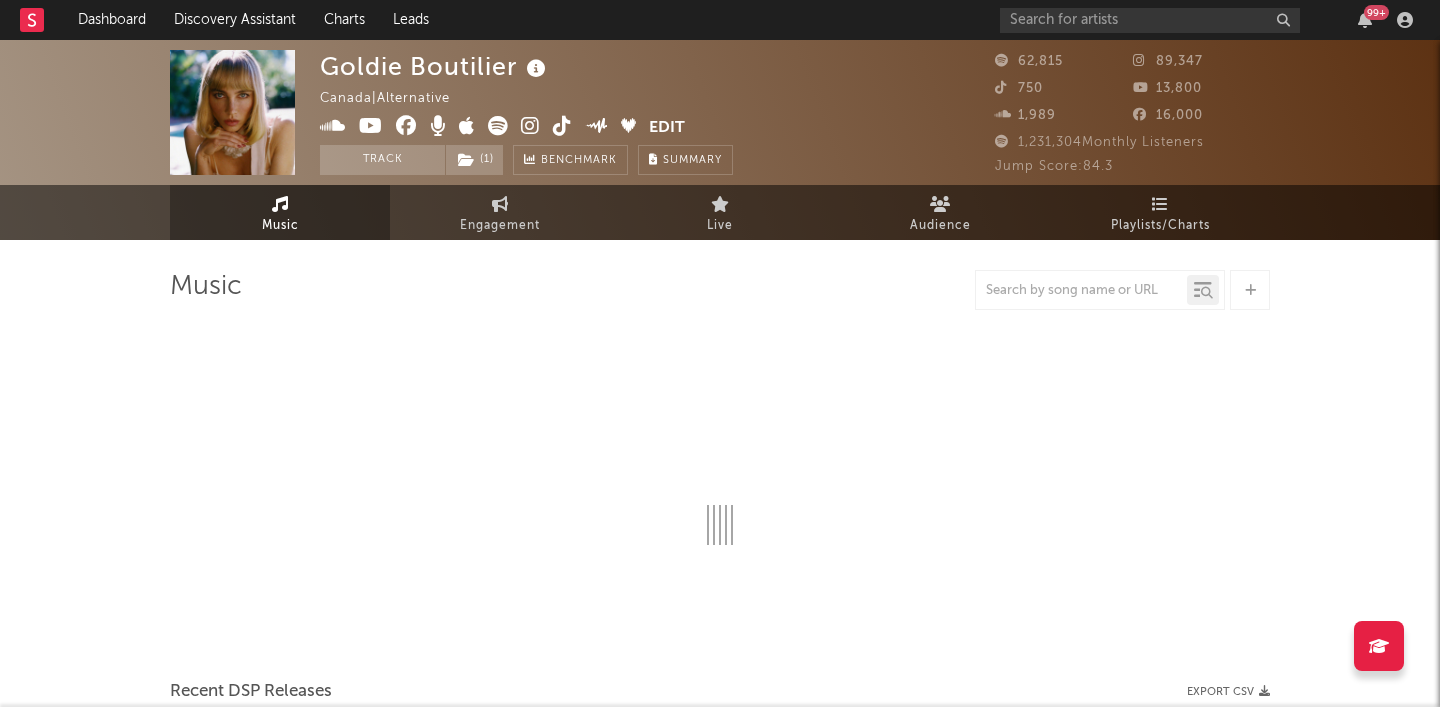 select on "6m" 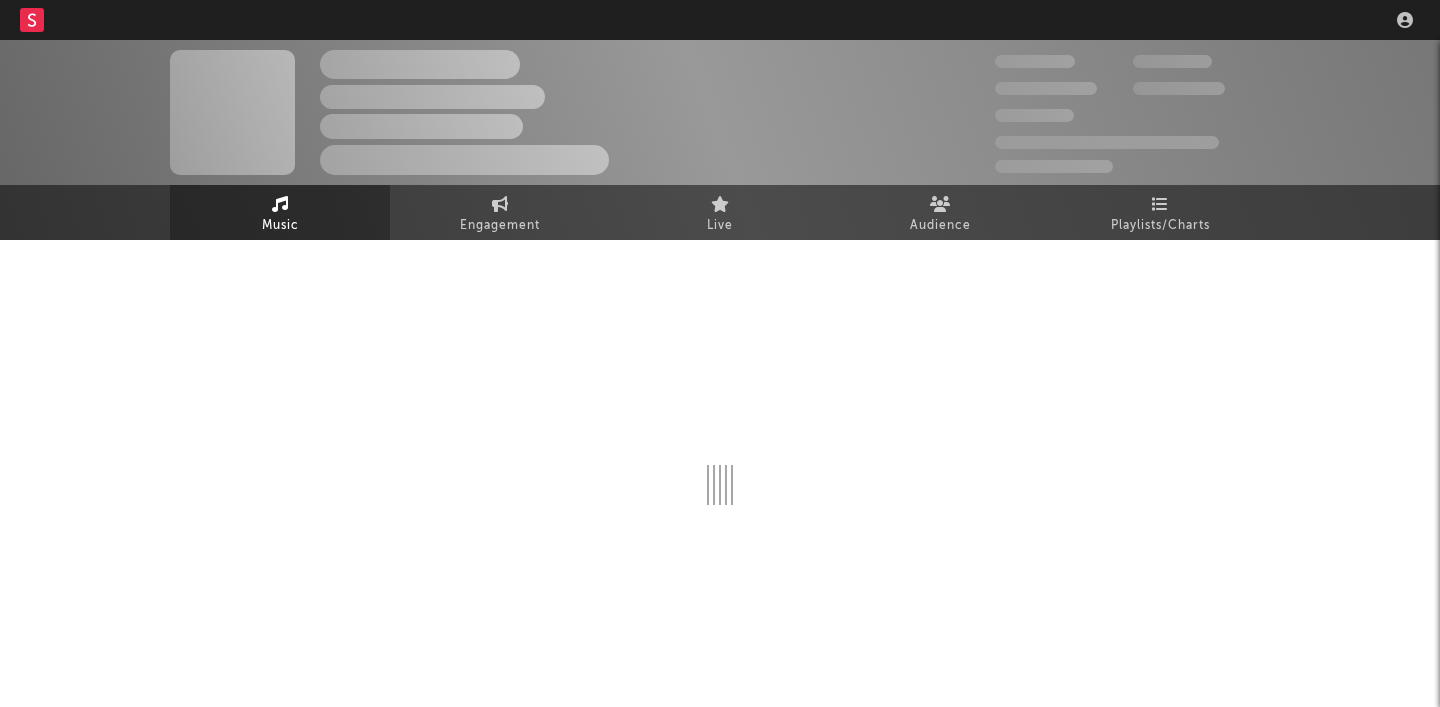 scroll, scrollTop: 0, scrollLeft: 0, axis: both 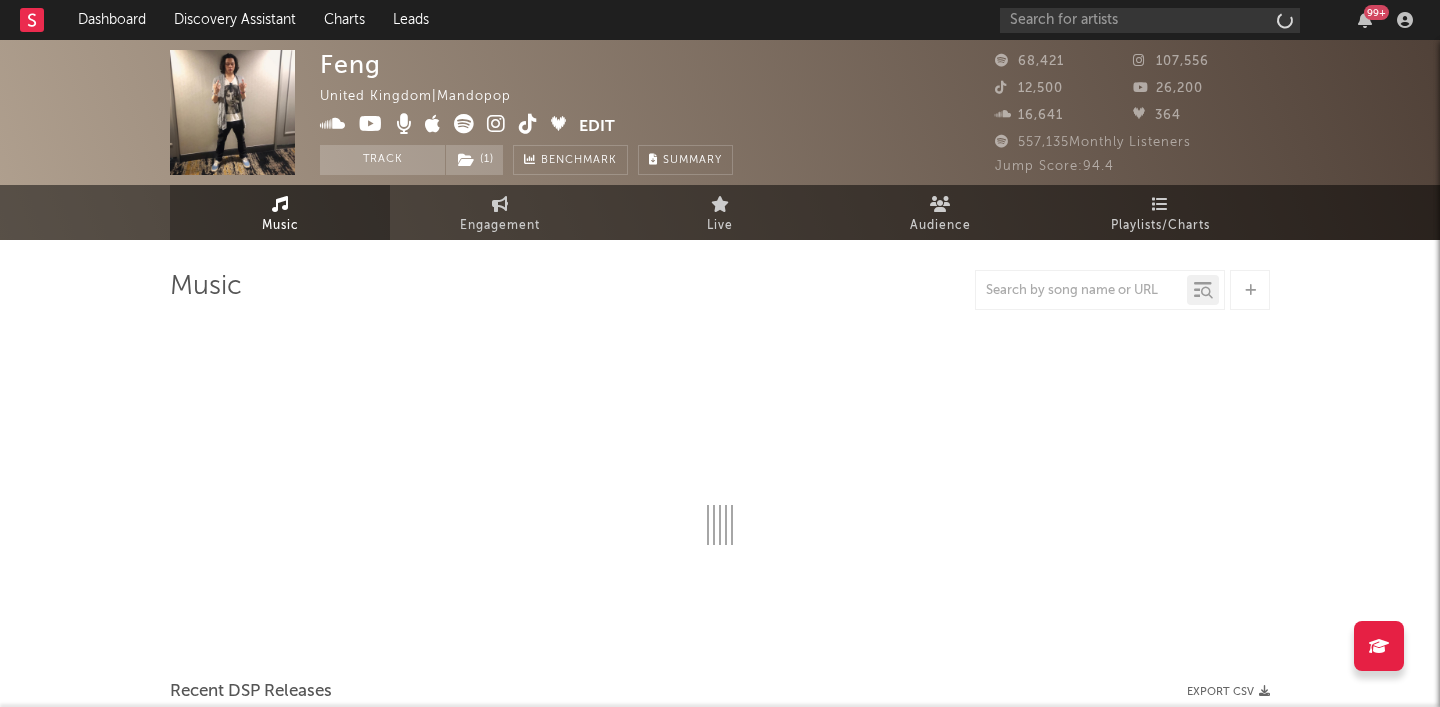 select on "6m" 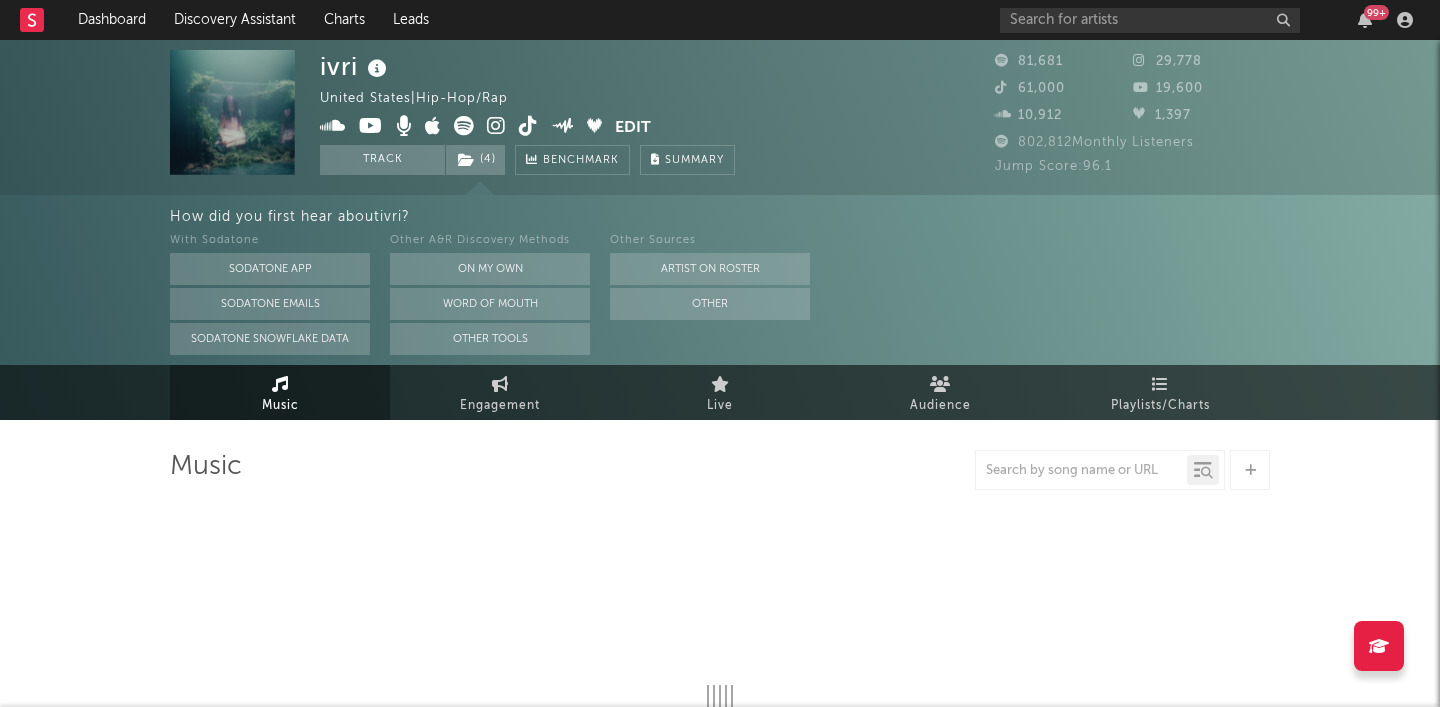 scroll, scrollTop: 0, scrollLeft: 0, axis: both 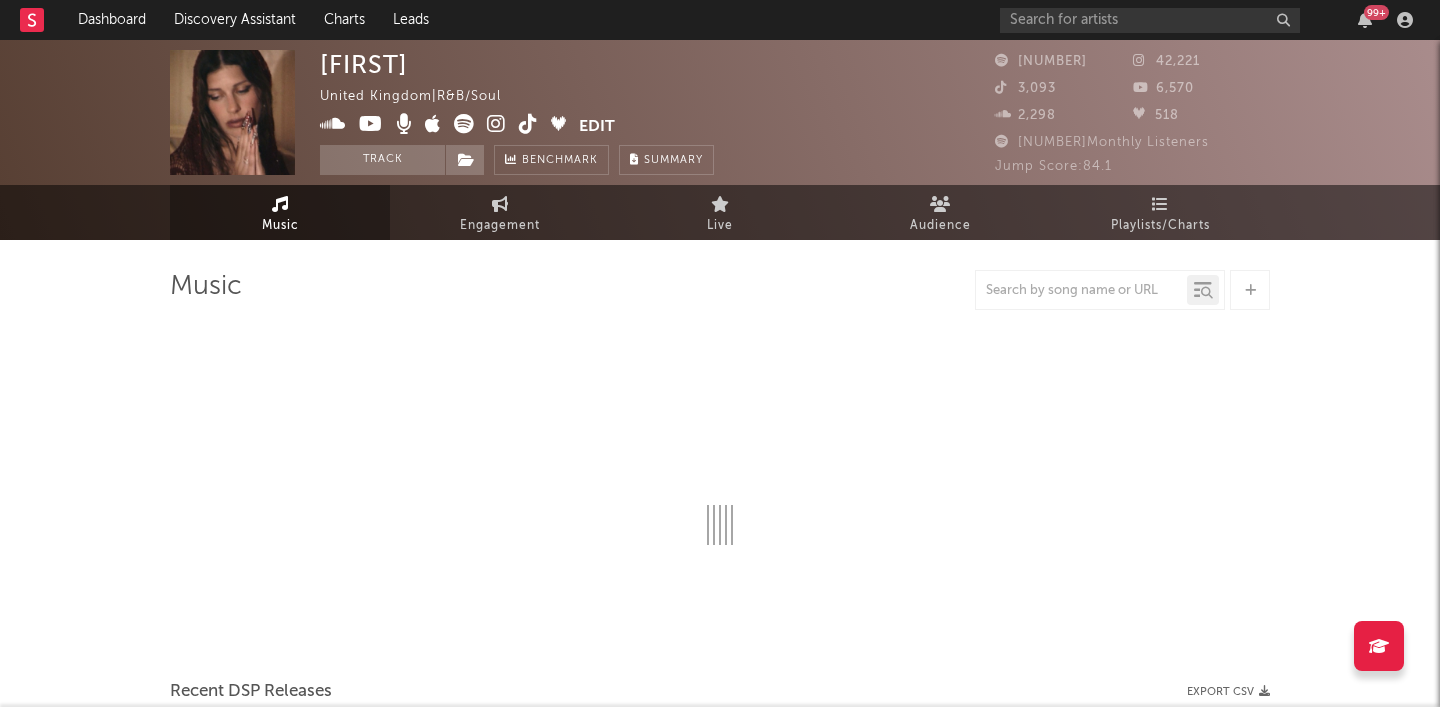 select on "6m" 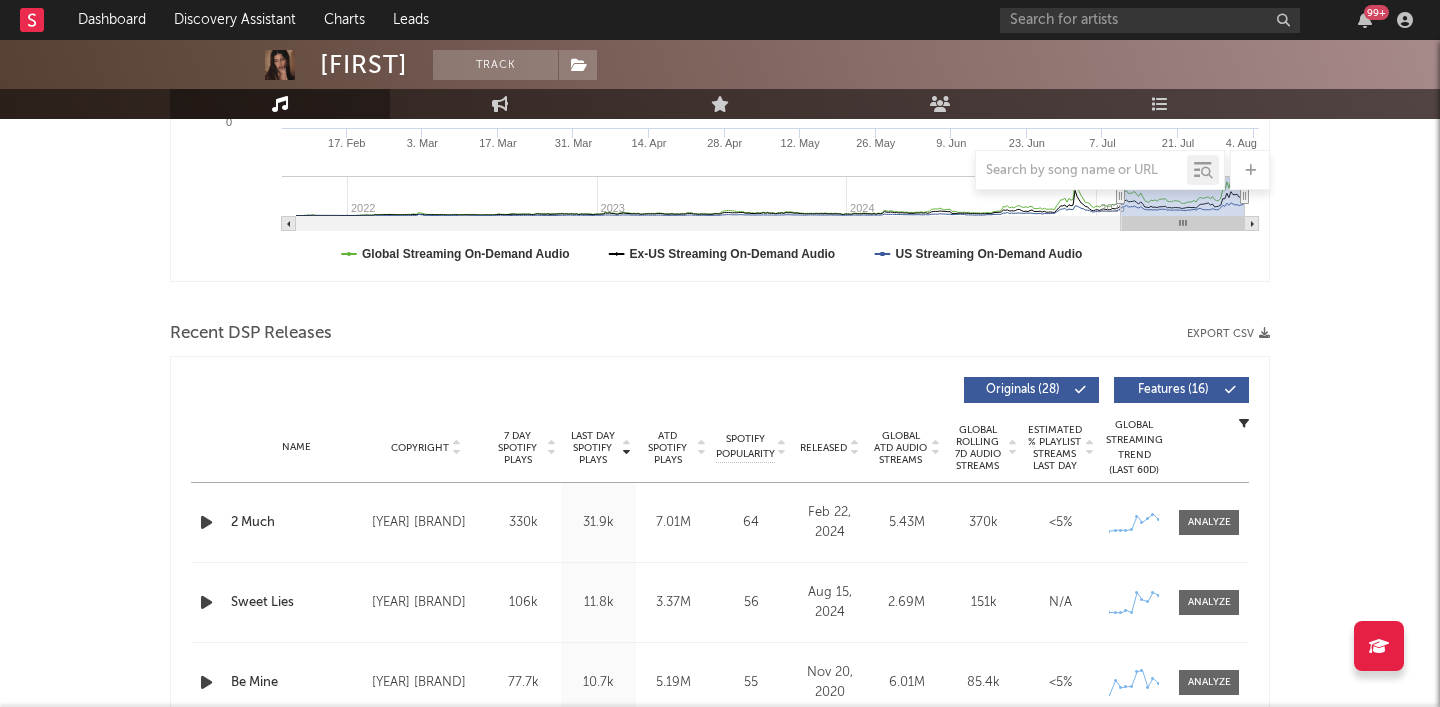 scroll, scrollTop: 525, scrollLeft: 0, axis: vertical 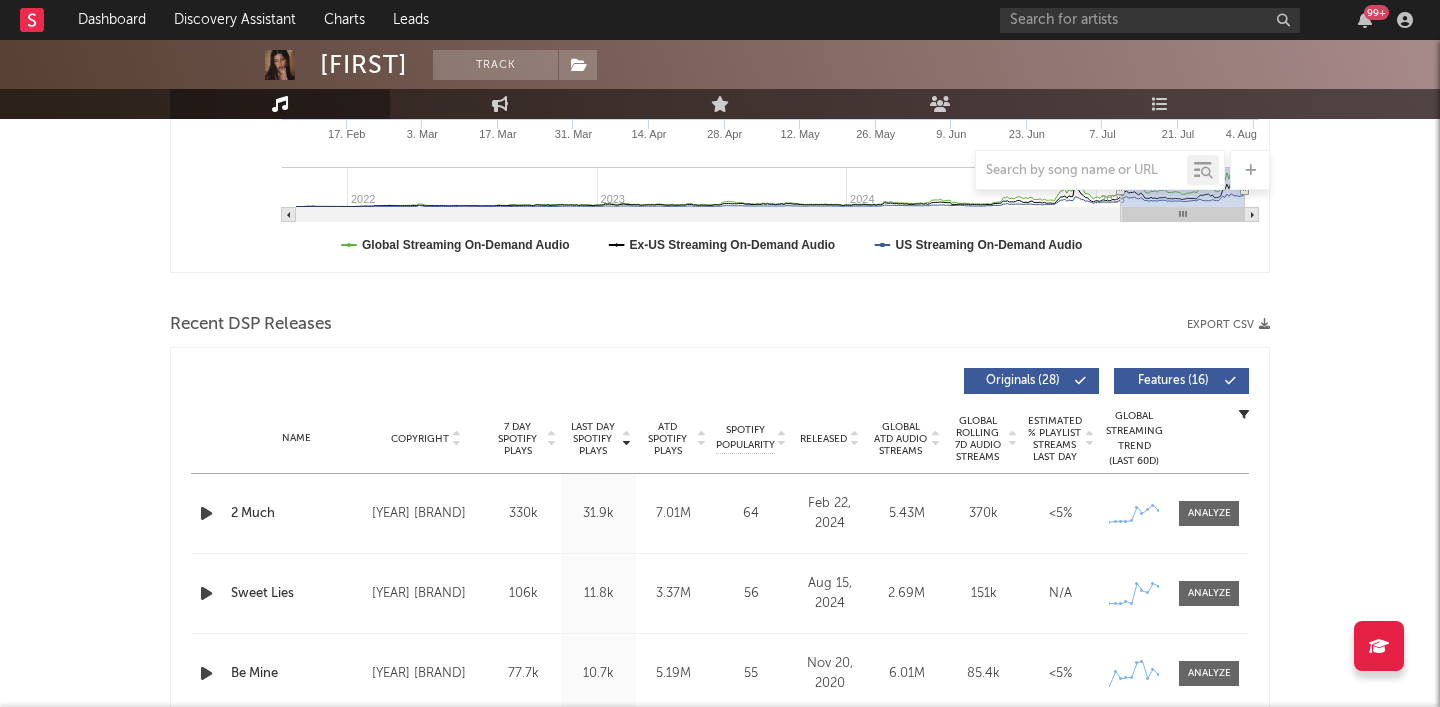 click at bounding box center (206, 513) 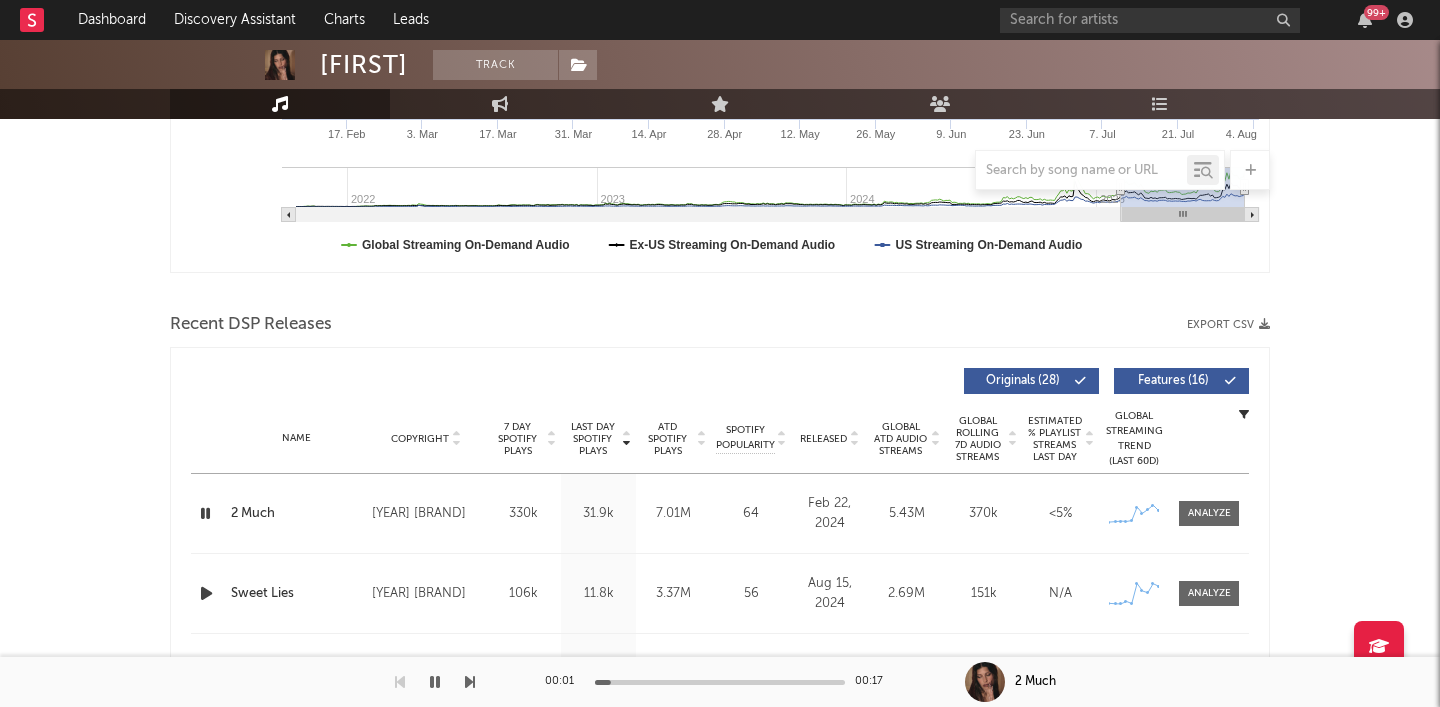 click at bounding box center [205, 513] 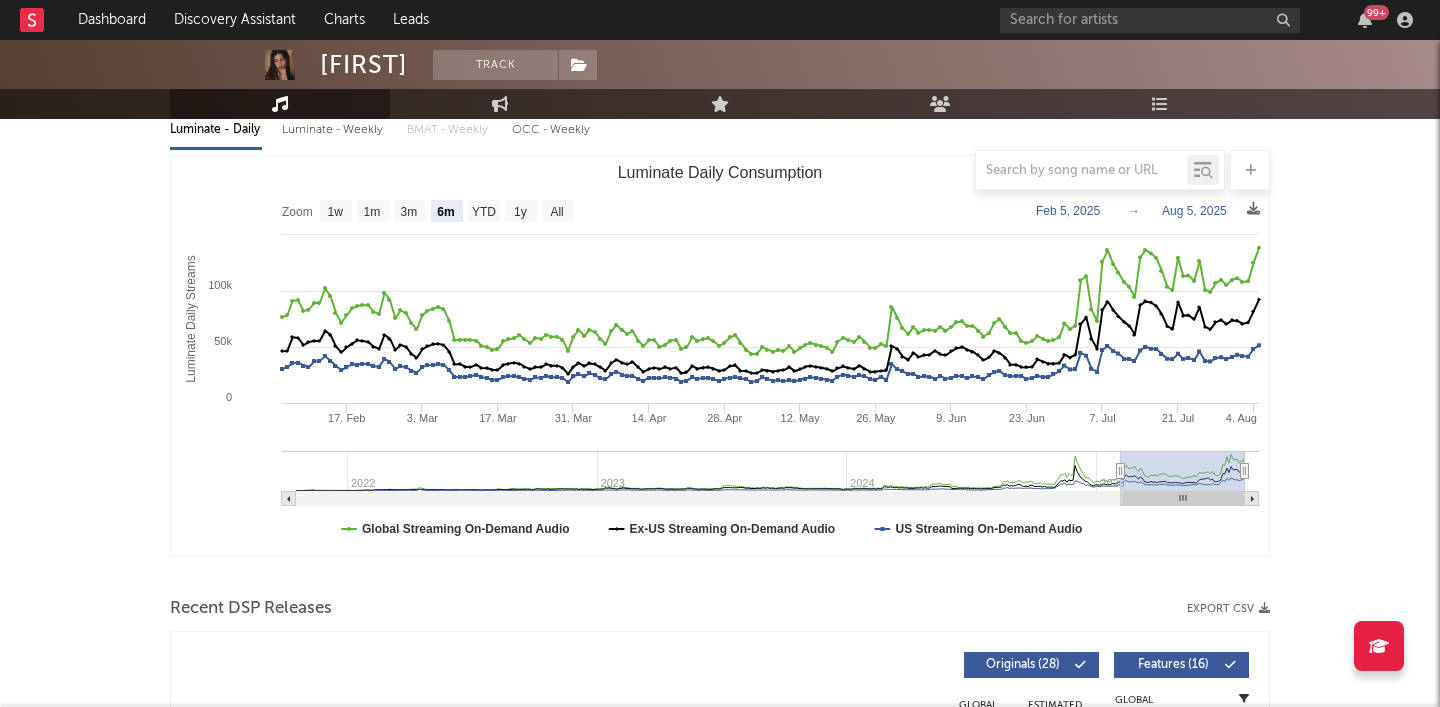 scroll, scrollTop: 163, scrollLeft: 0, axis: vertical 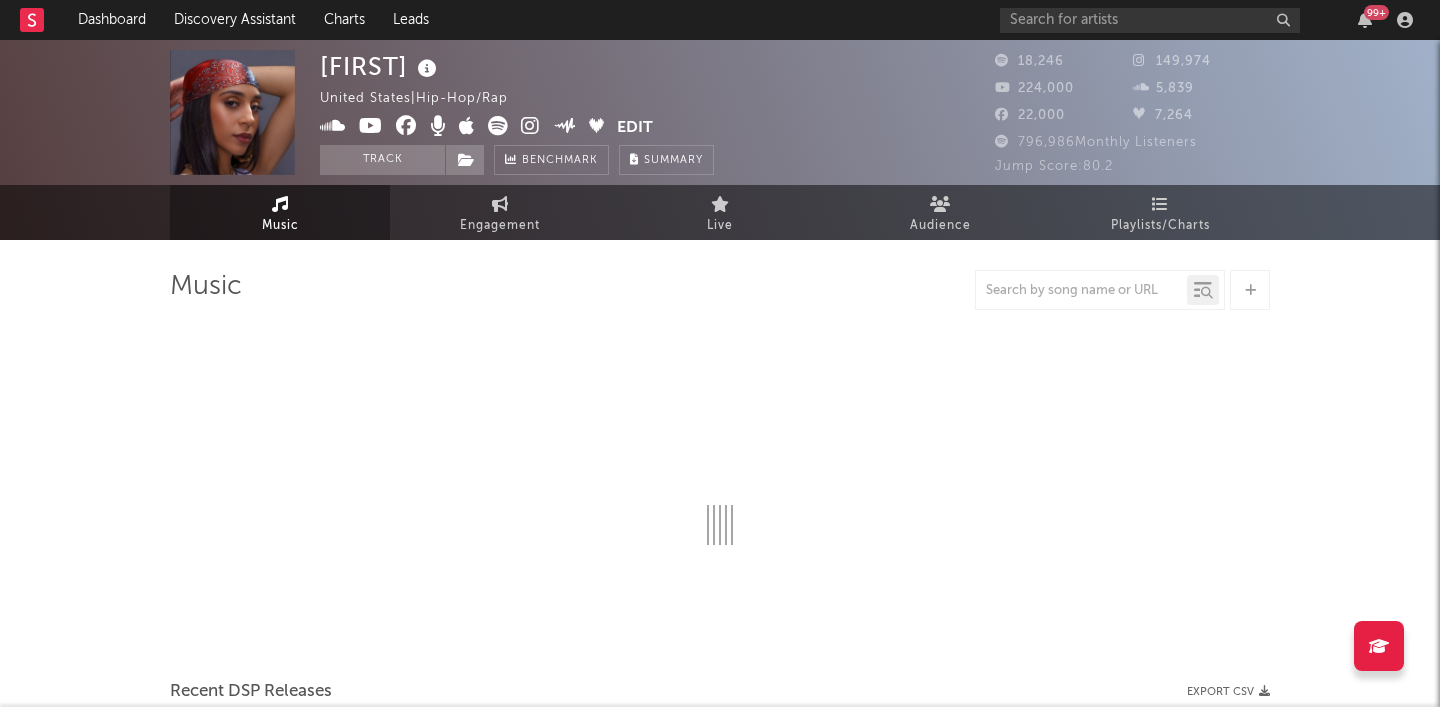 select on "6m" 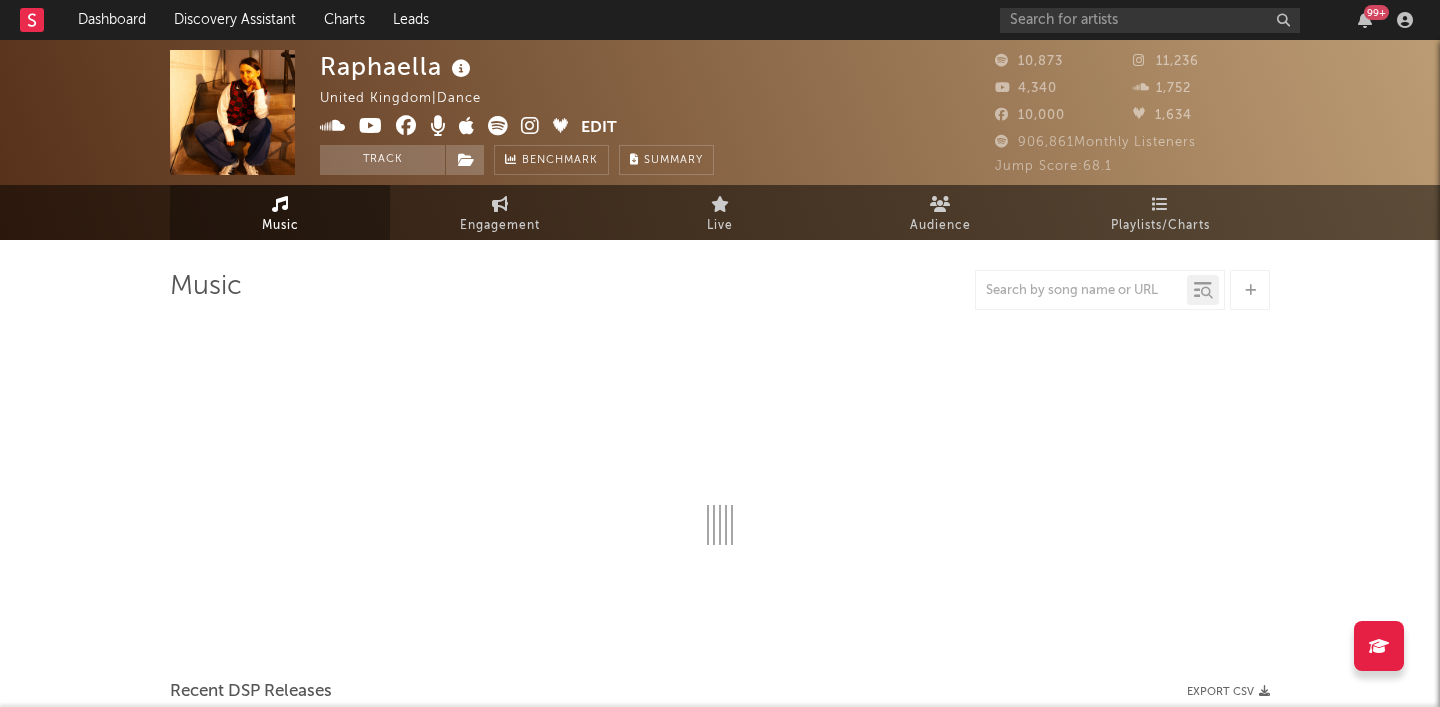 select on "6m" 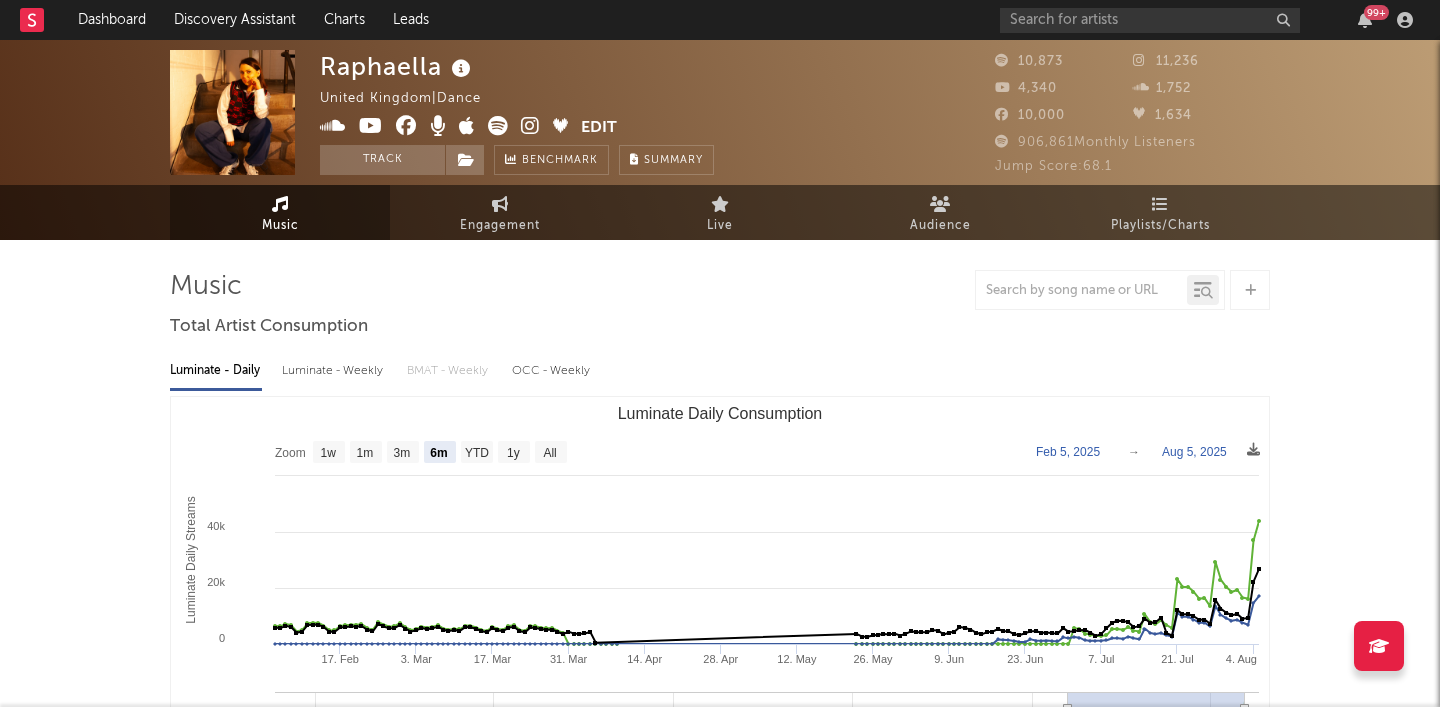 scroll, scrollTop: 0, scrollLeft: 0, axis: both 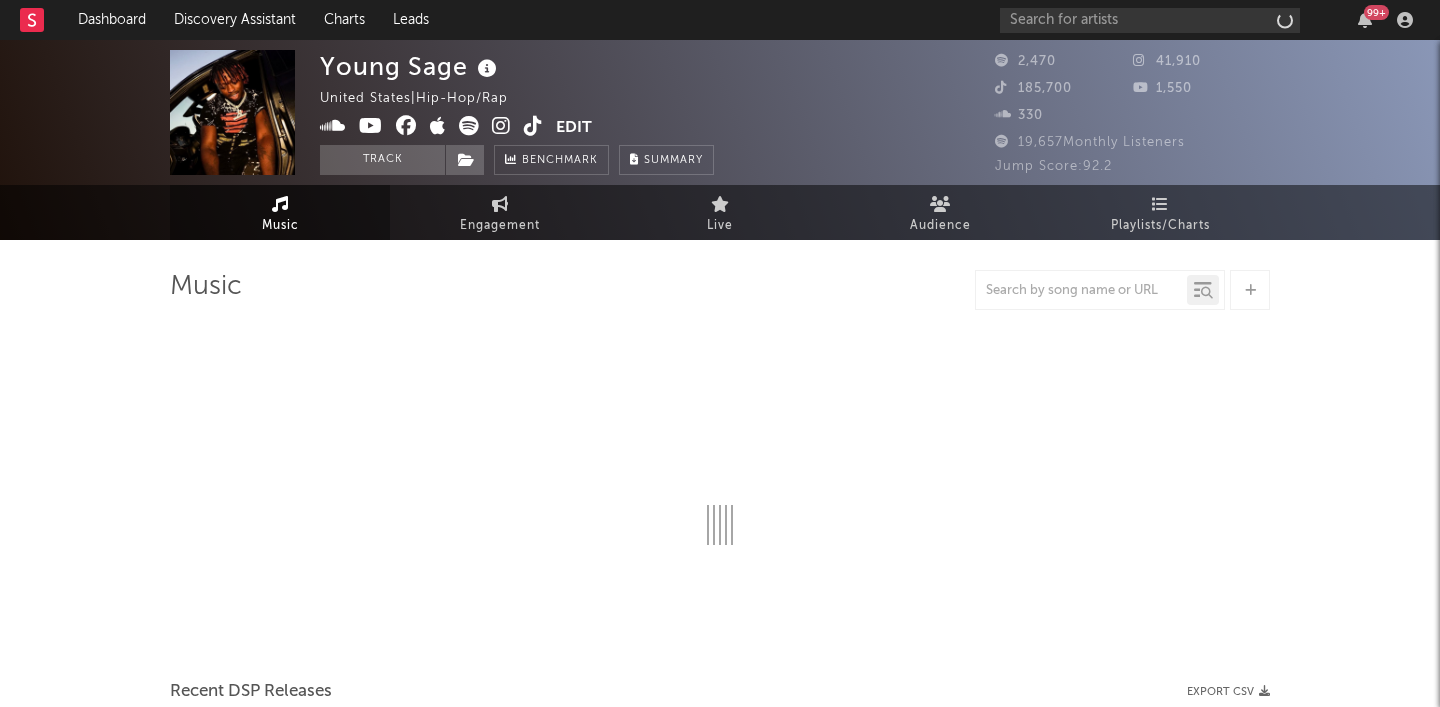 select on "1w" 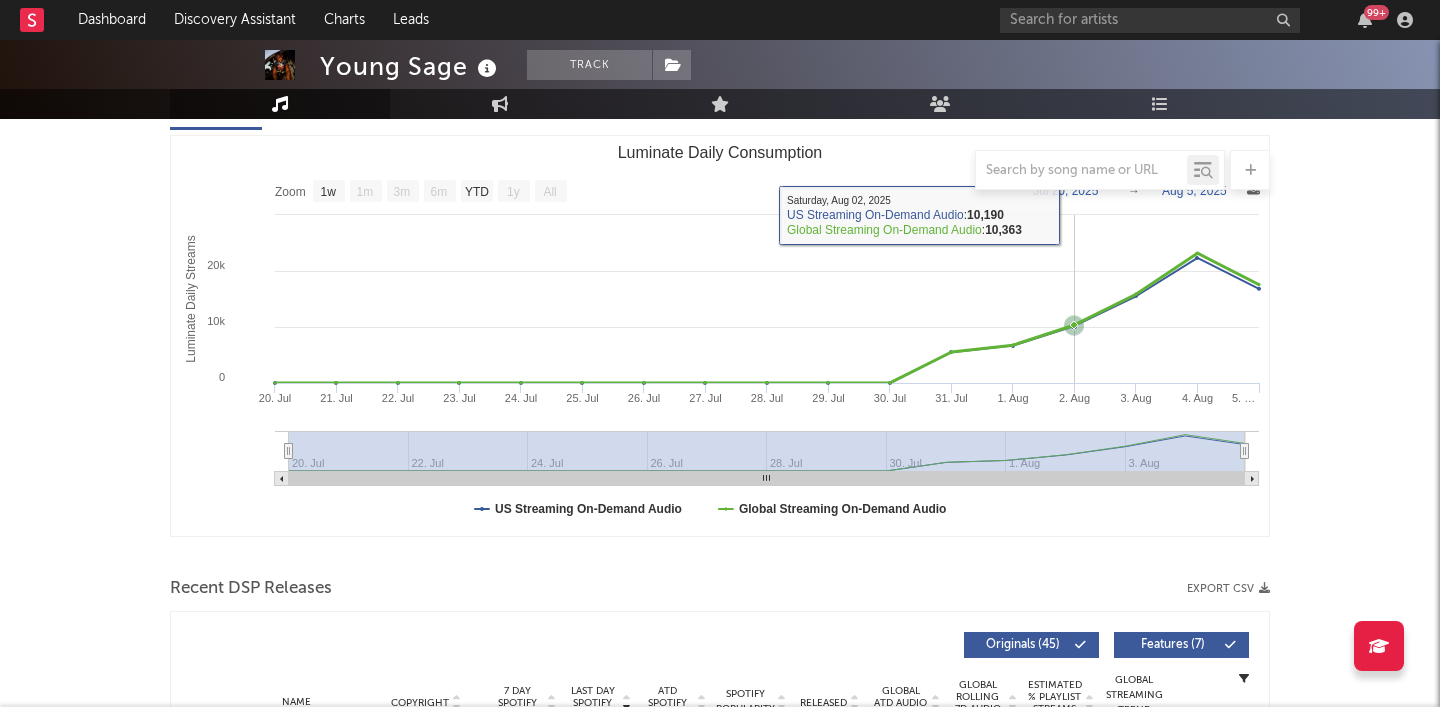 scroll, scrollTop: 497, scrollLeft: 0, axis: vertical 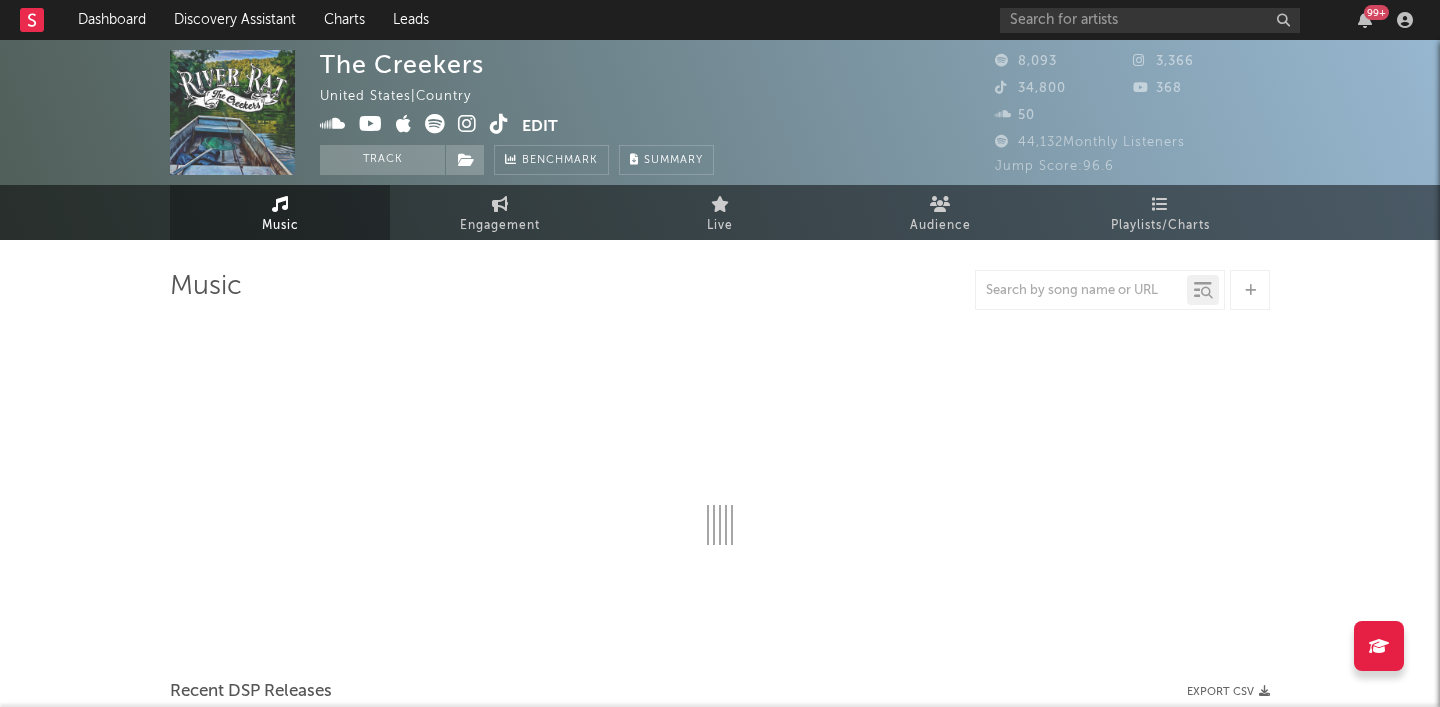 select on "6m" 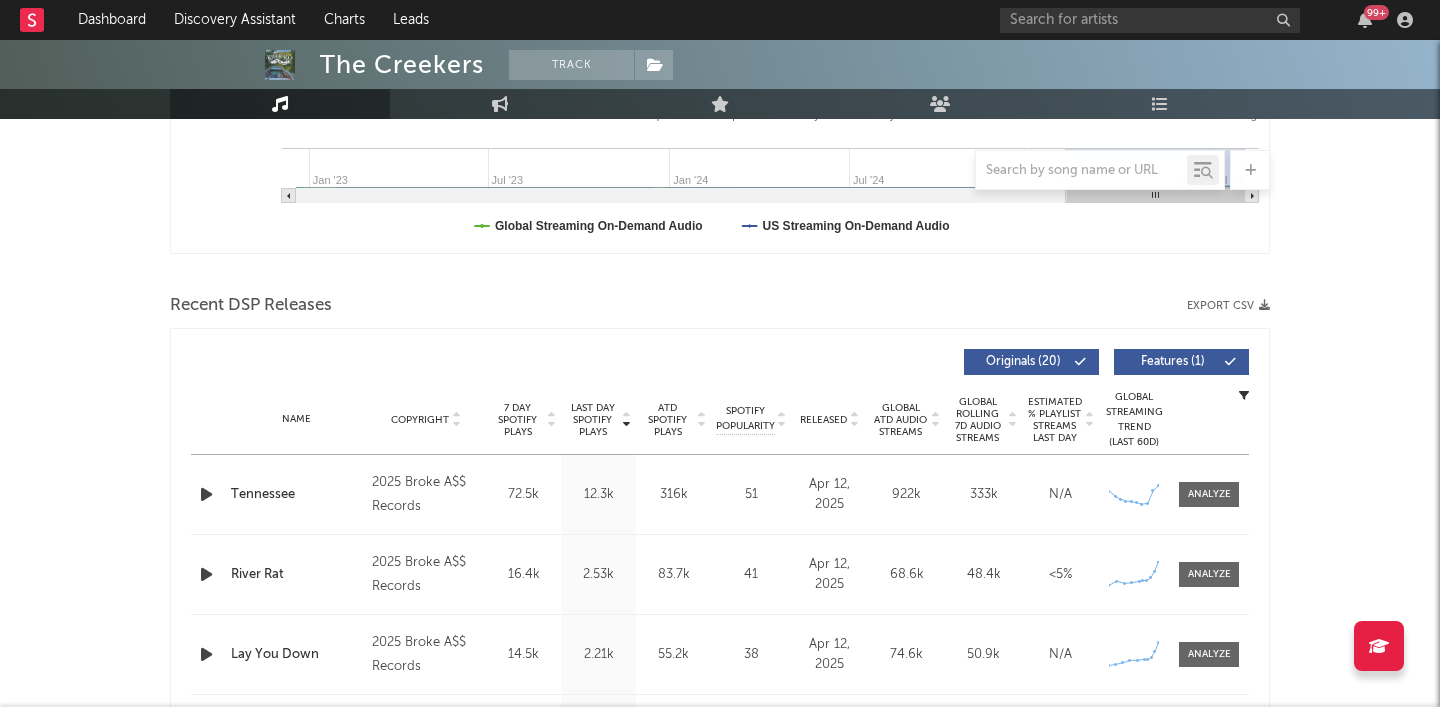 scroll, scrollTop: 633, scrollLeft: 0, axis: vertical 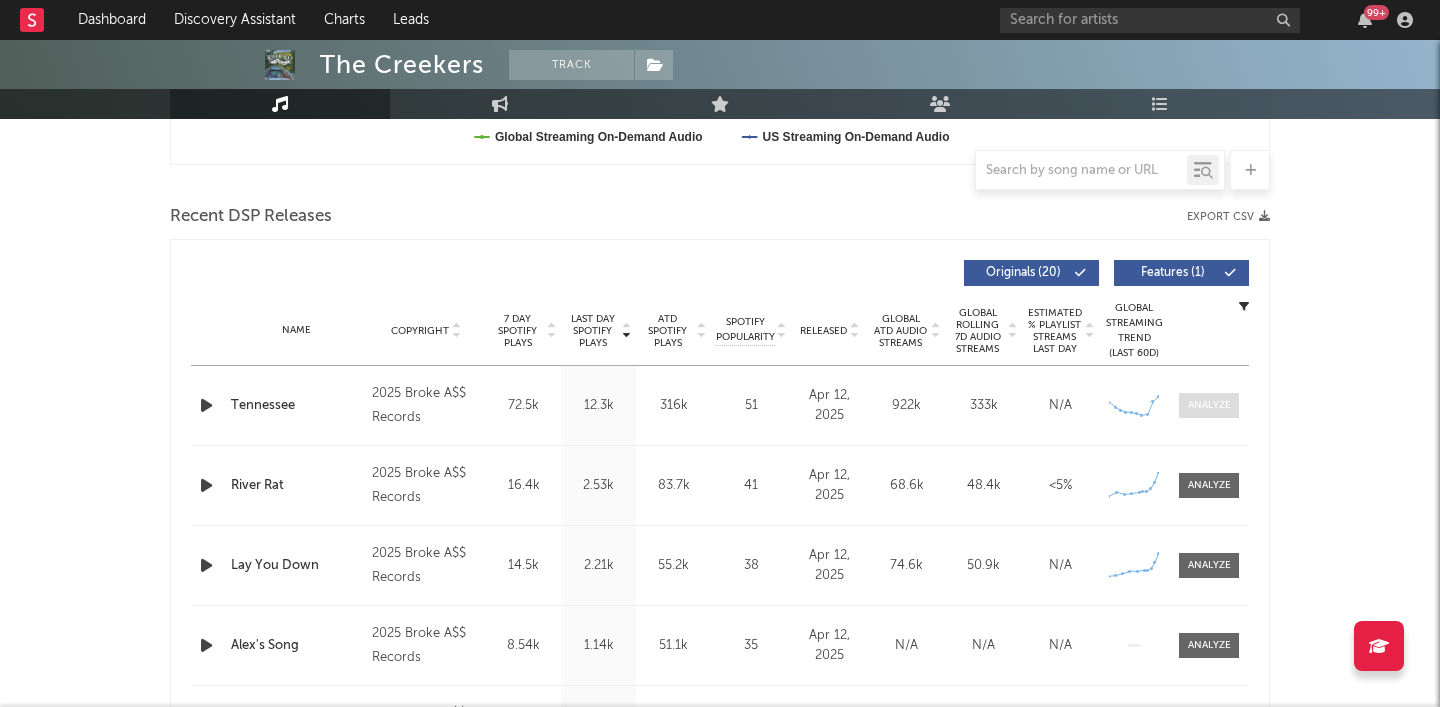 click at bounding box center [1209, 405] 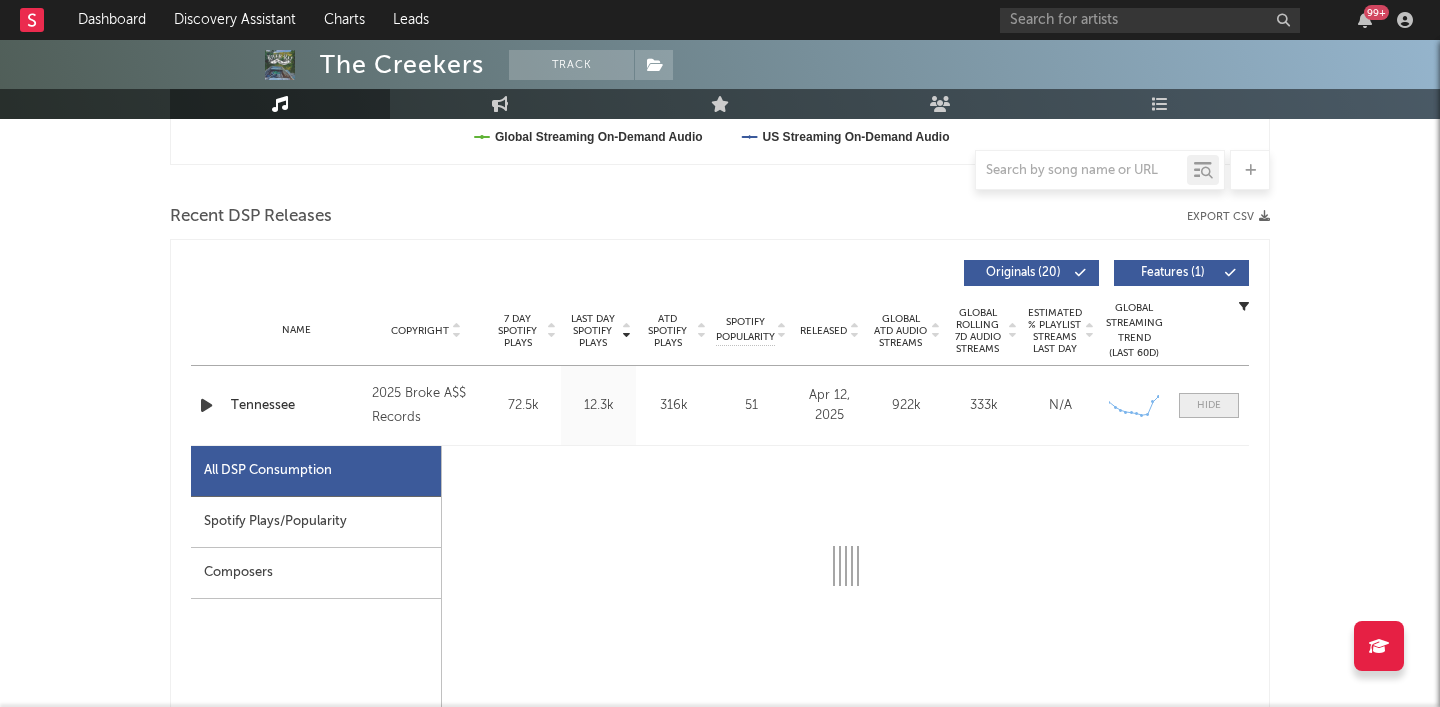 select on "1w" 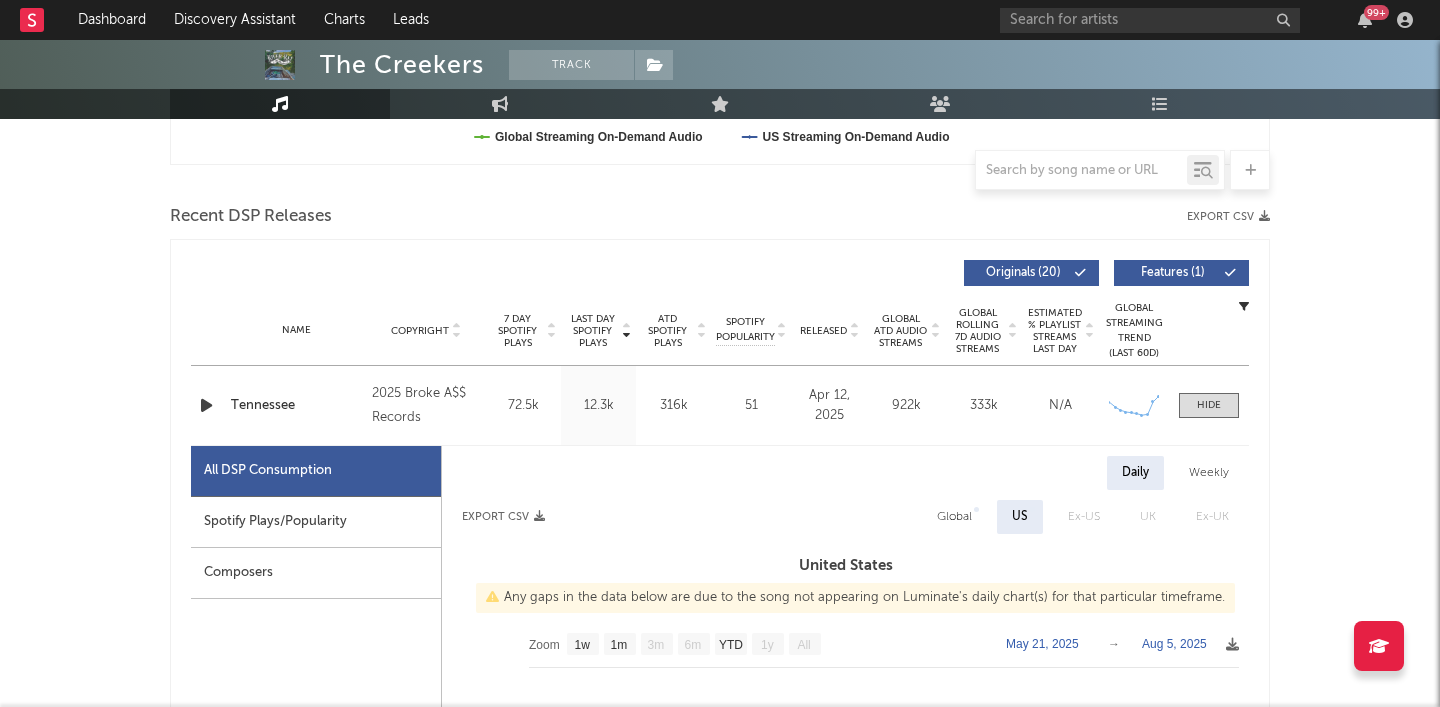 click on "Spotify Plays/Popularity" at bounding box center (316, 522) 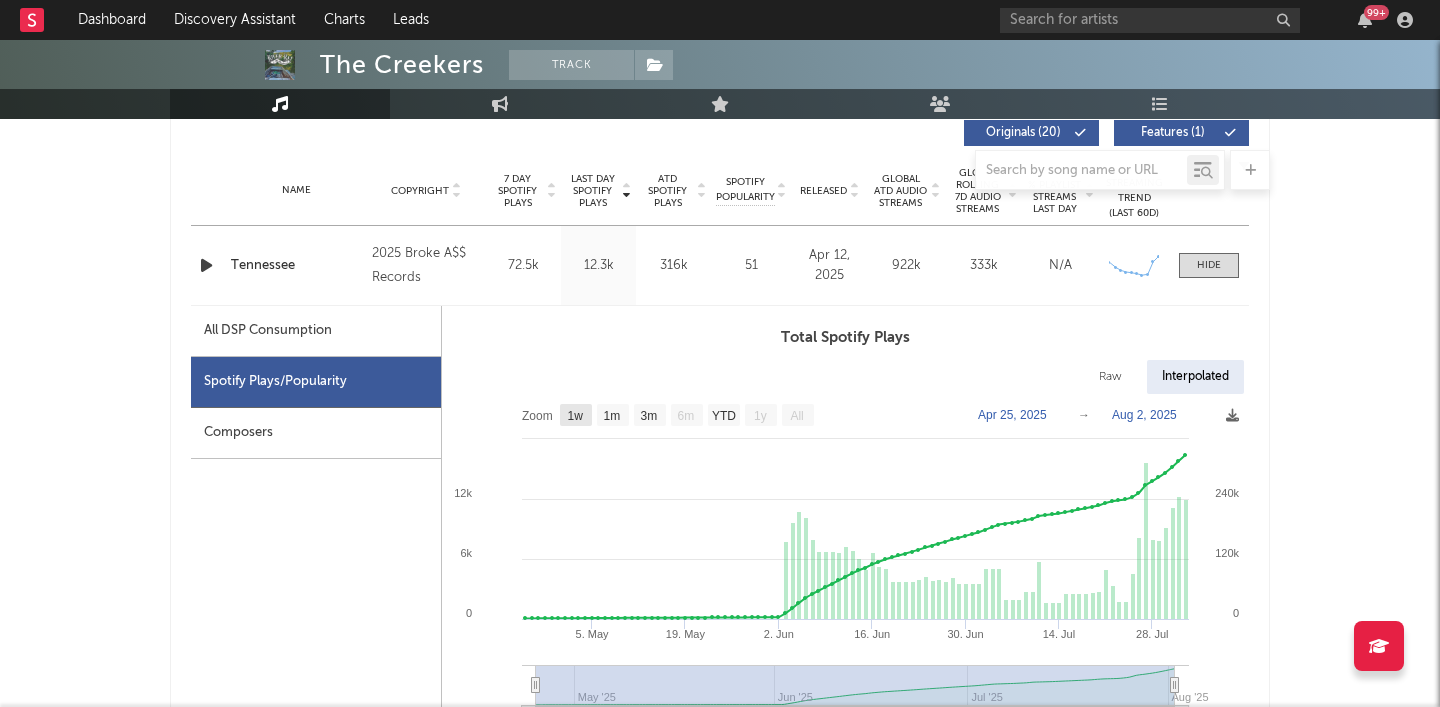 scroll, scrollTop: 808, scrollLeft: 0, axis: vertical 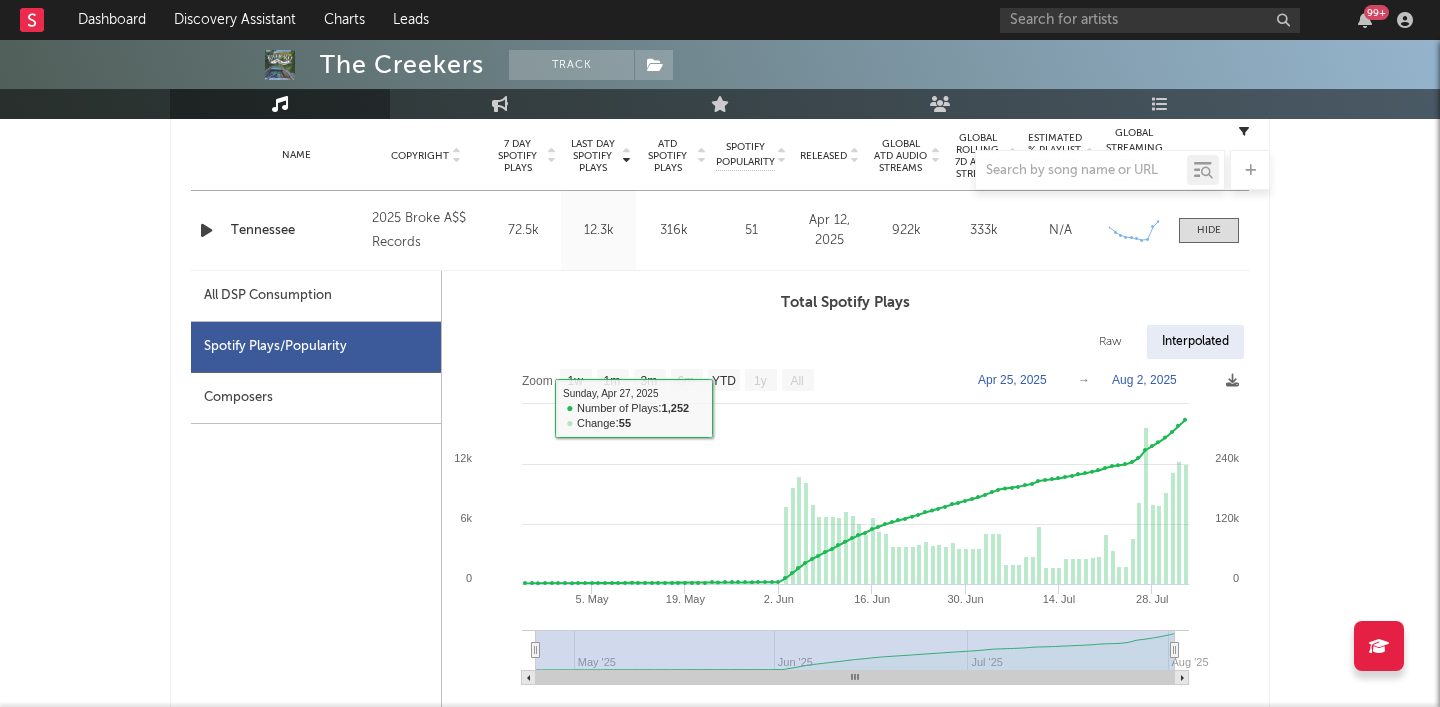 click on "All DSP Consumption" at bounding box center (316, 296) 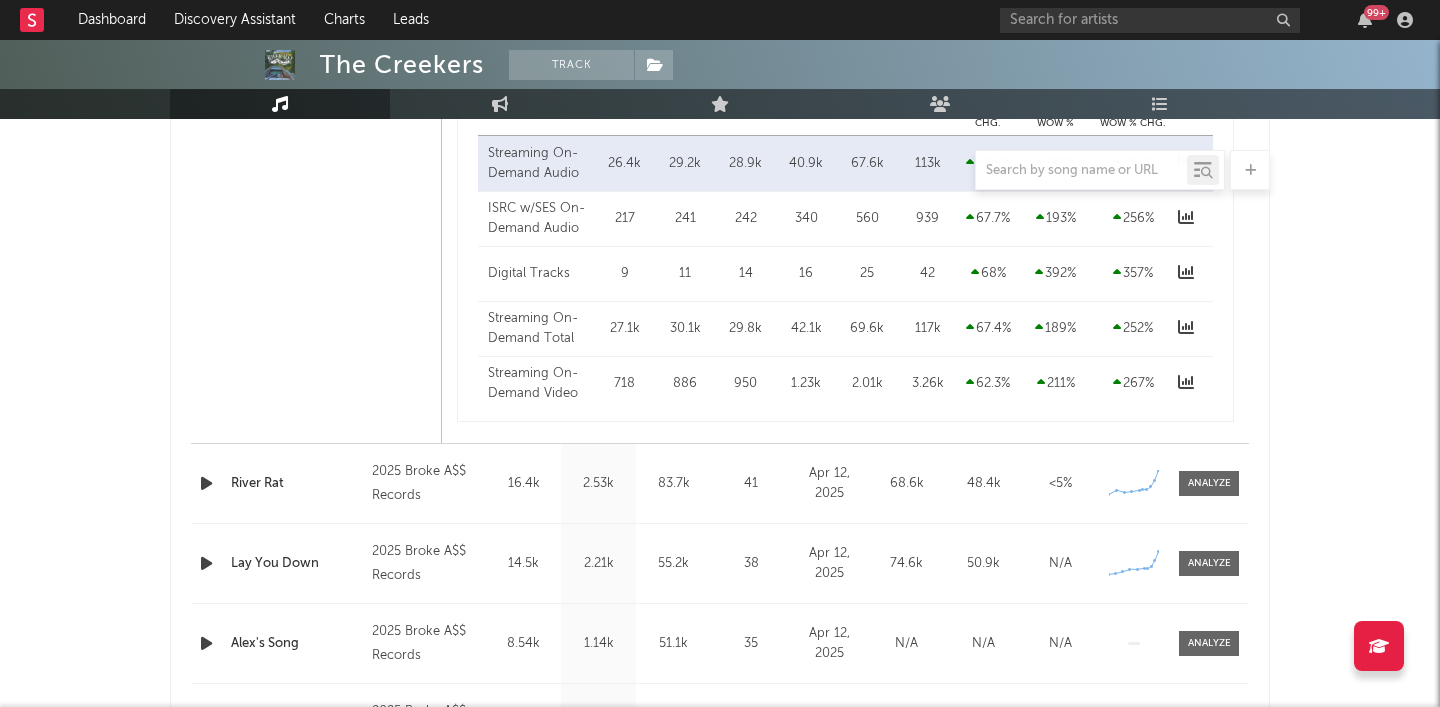 scroll, scrollTop: 1695, scrollLeft: 0, axis: vertical 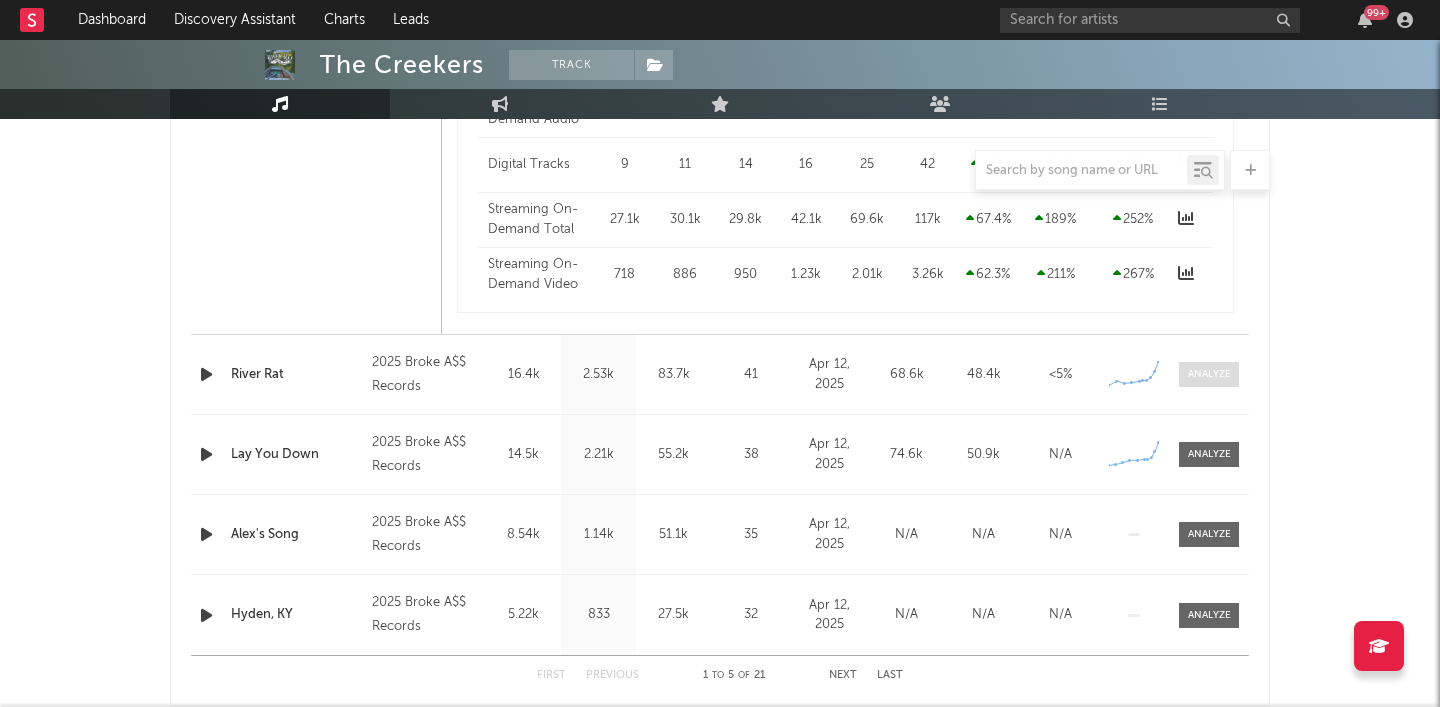 click at bounding box center (1209, 374) 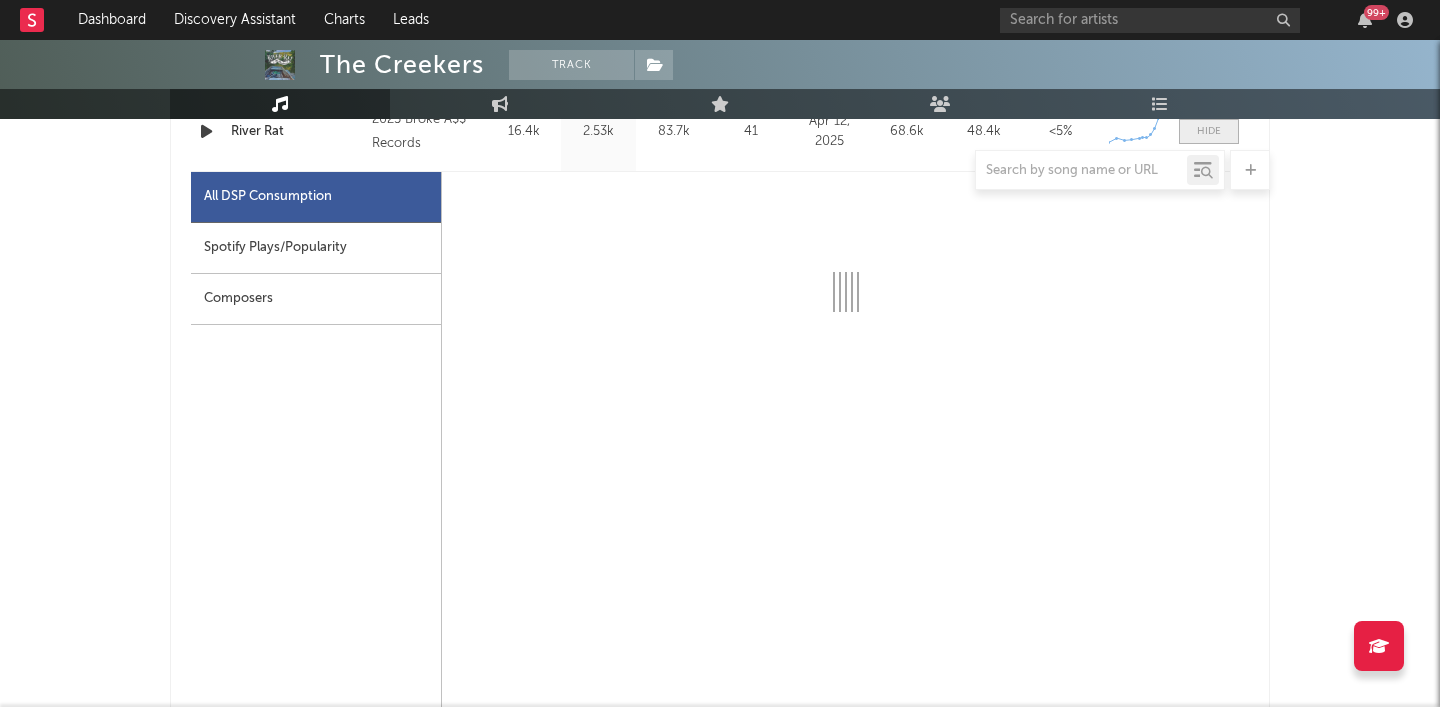 scroll, scrollTop: 2001, scrollLeft: 0, axis: vertical 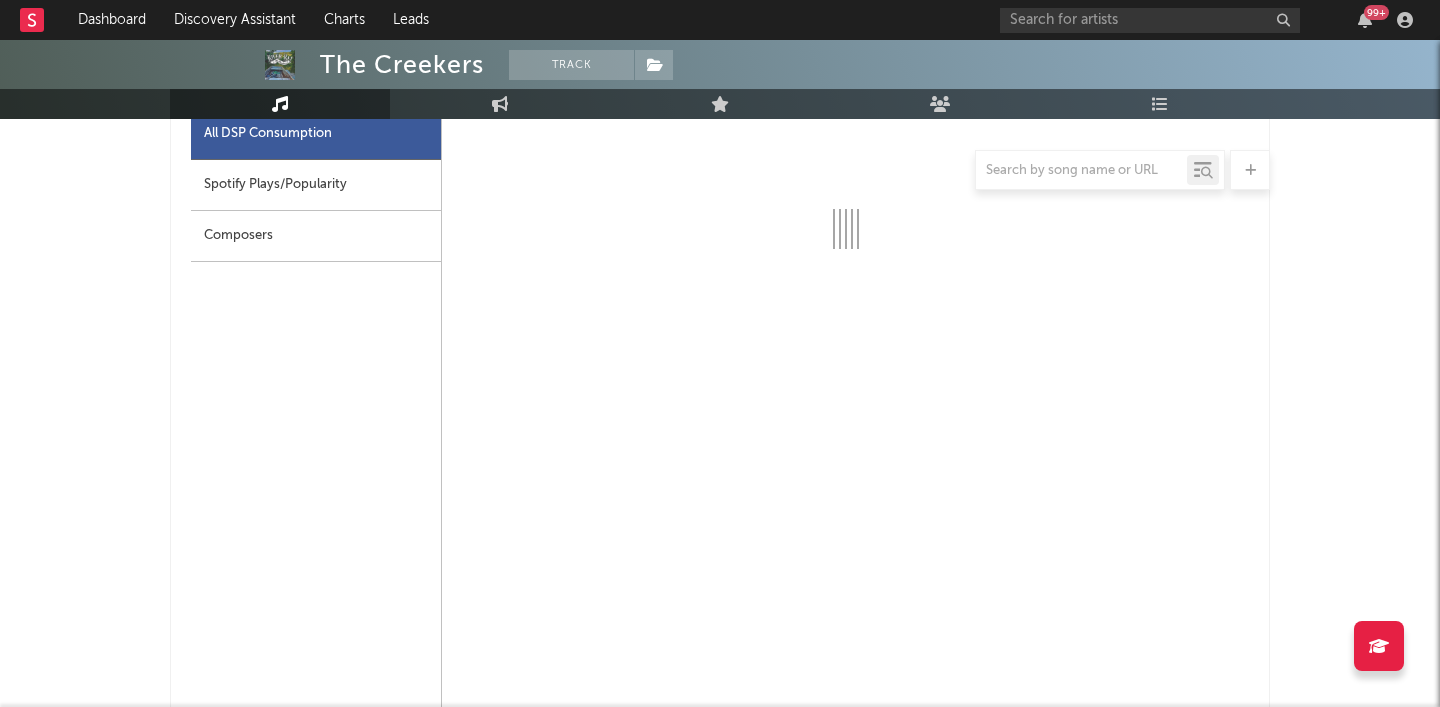 click at bounding box center [720, 170] 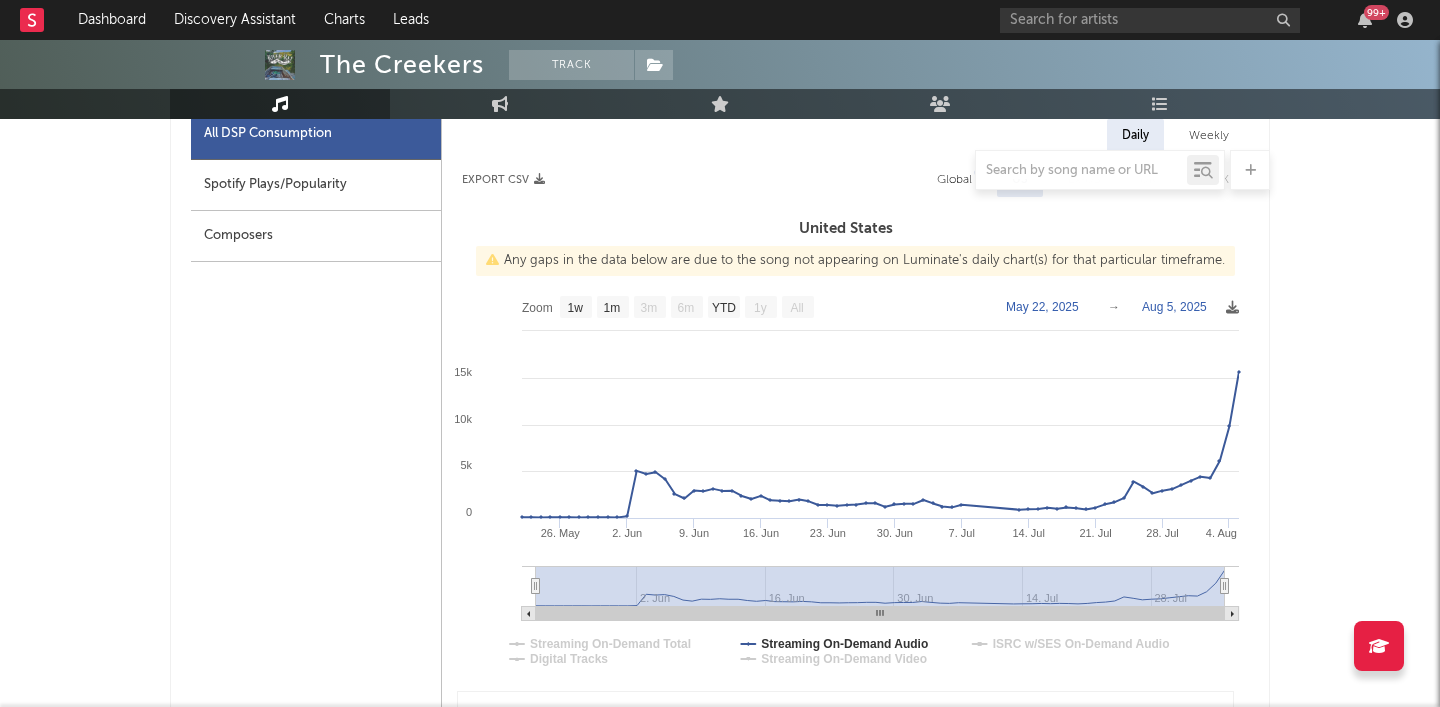 click at bounding box center (720, 170) 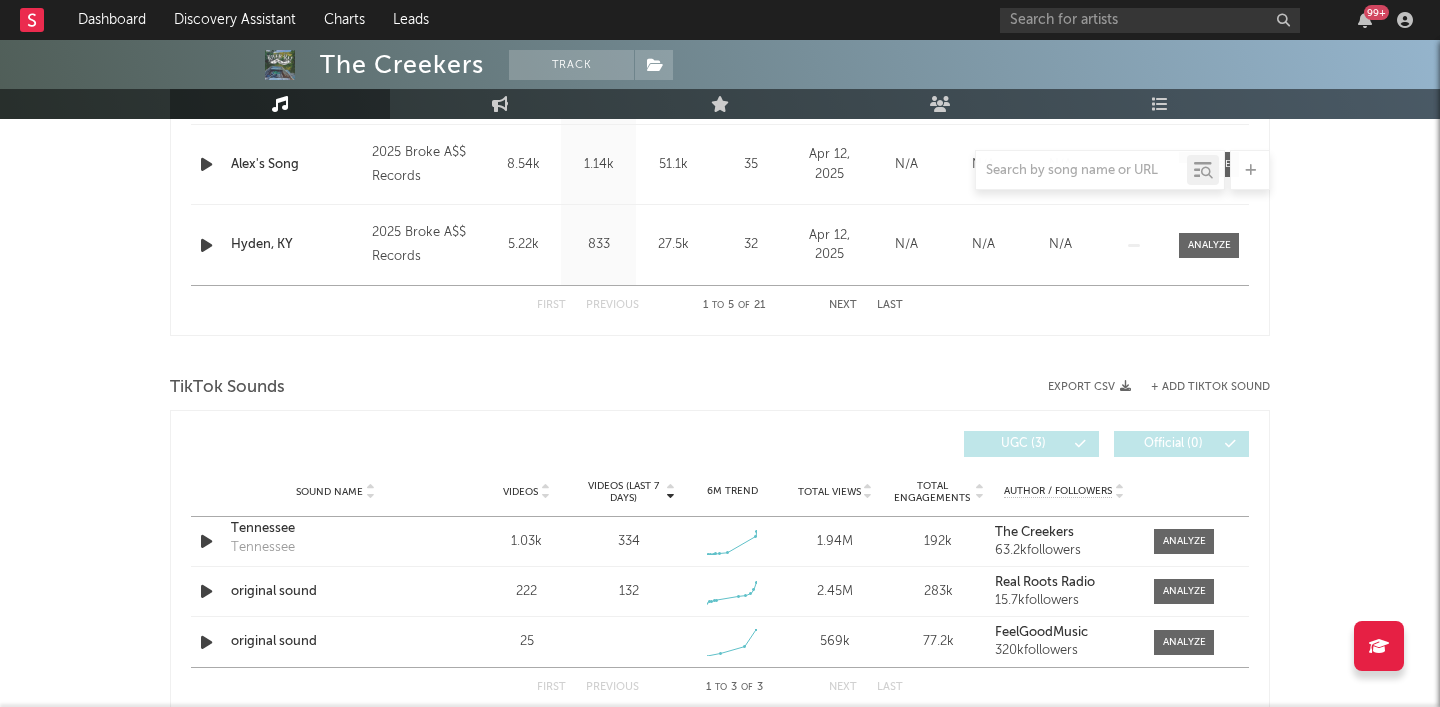 scroll, scrollTop: 3064, scrollLeft: 0, axis: vertical 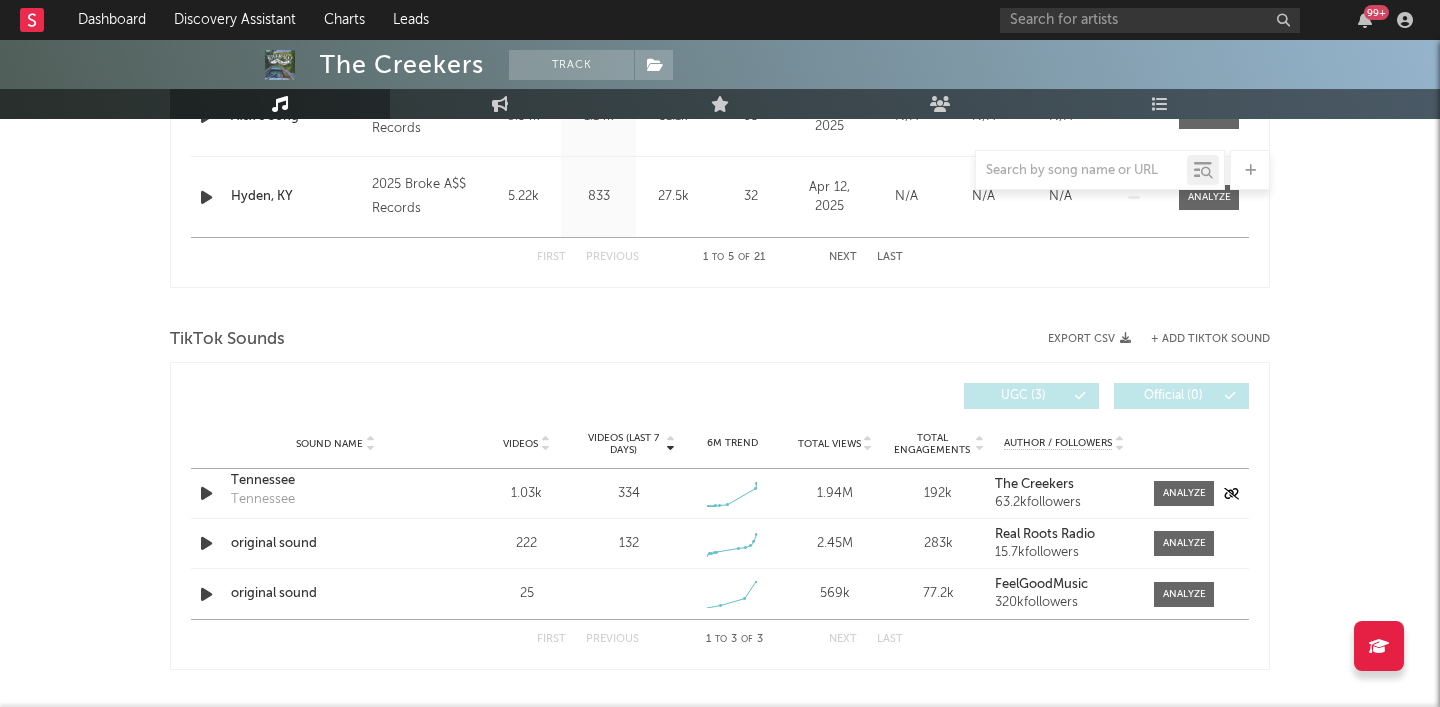 click at bounding box center [206, 493] 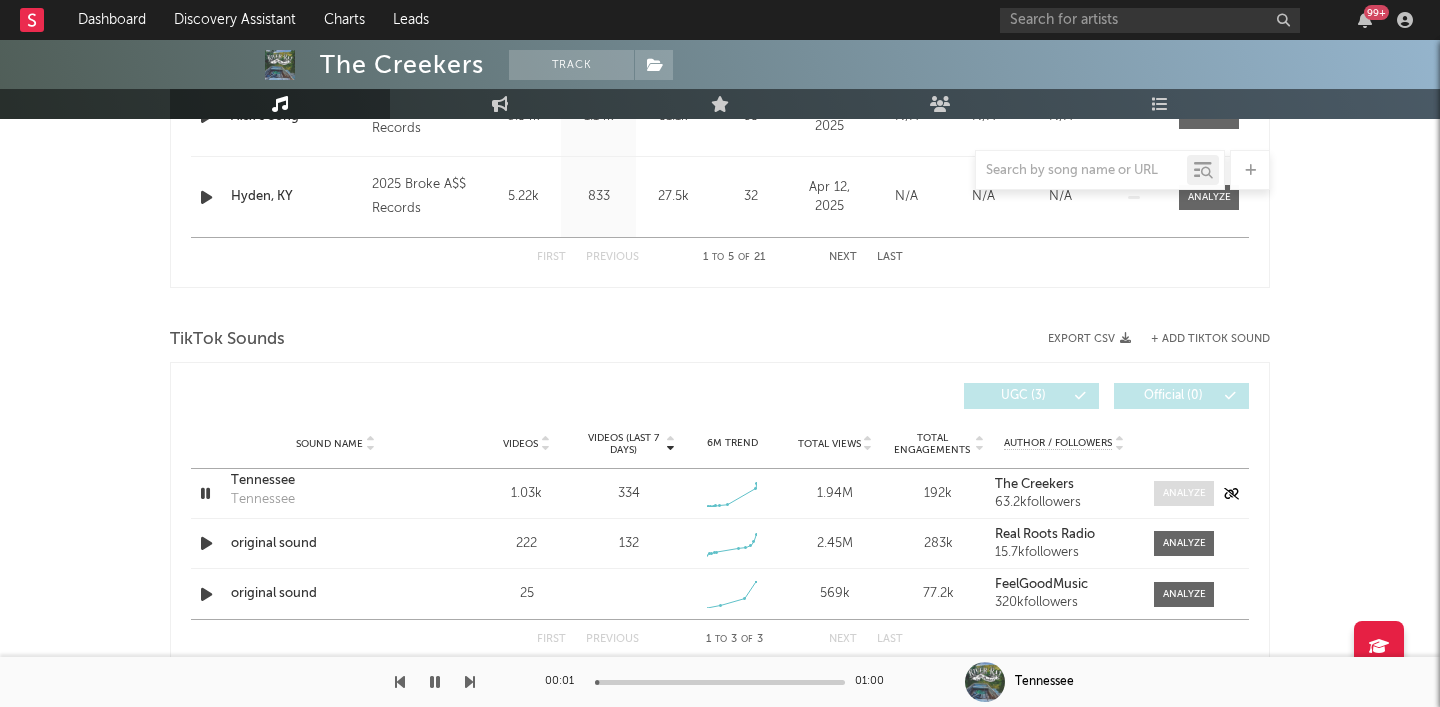 click at bounding box center [1184, 493] 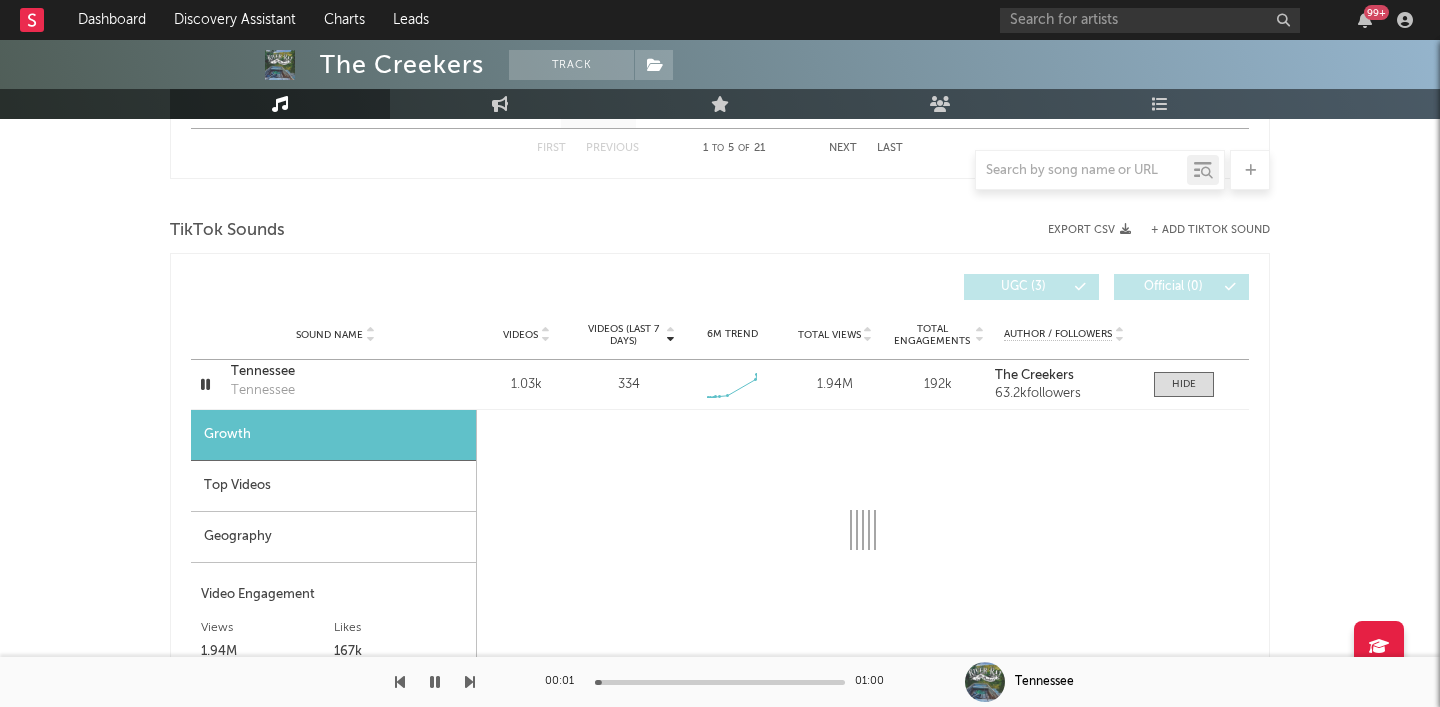 select on "1w" 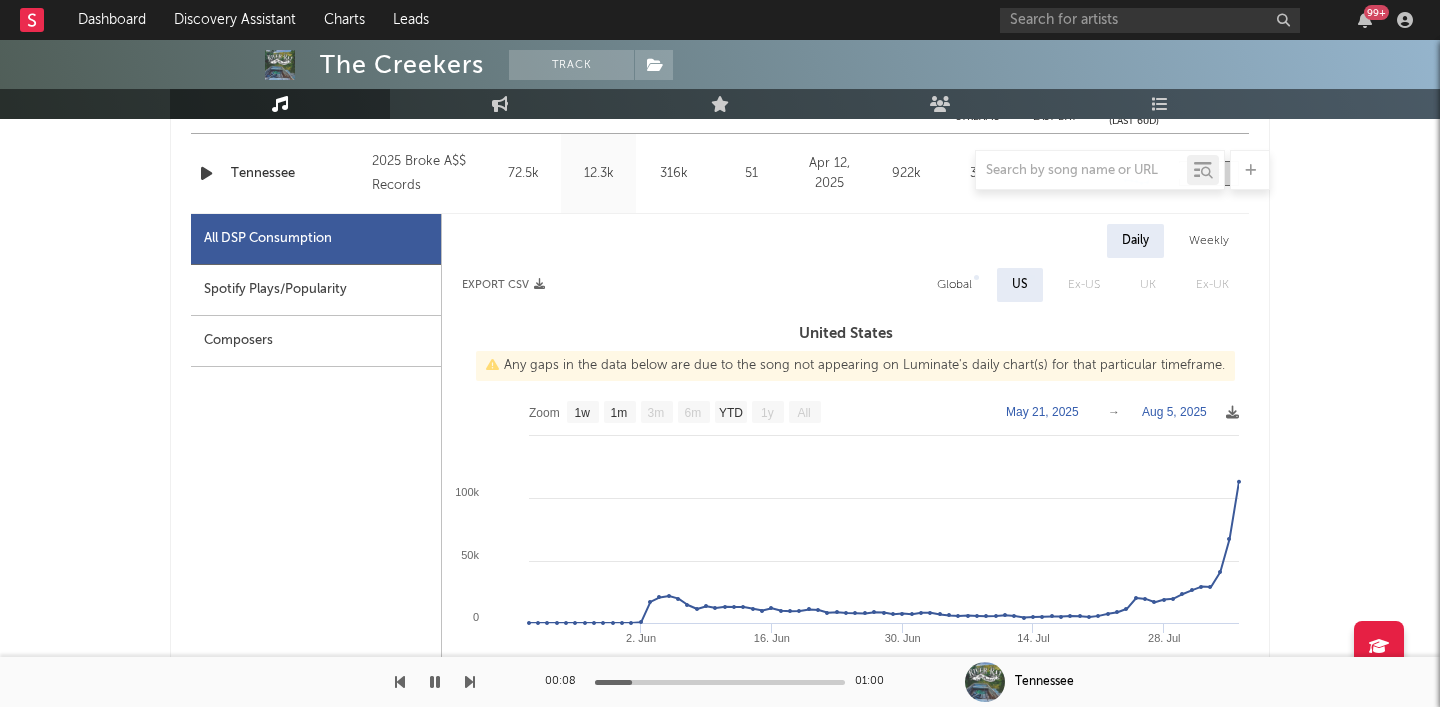 scroll, scrollTop: 0, scrollLeft: 0, axis: both 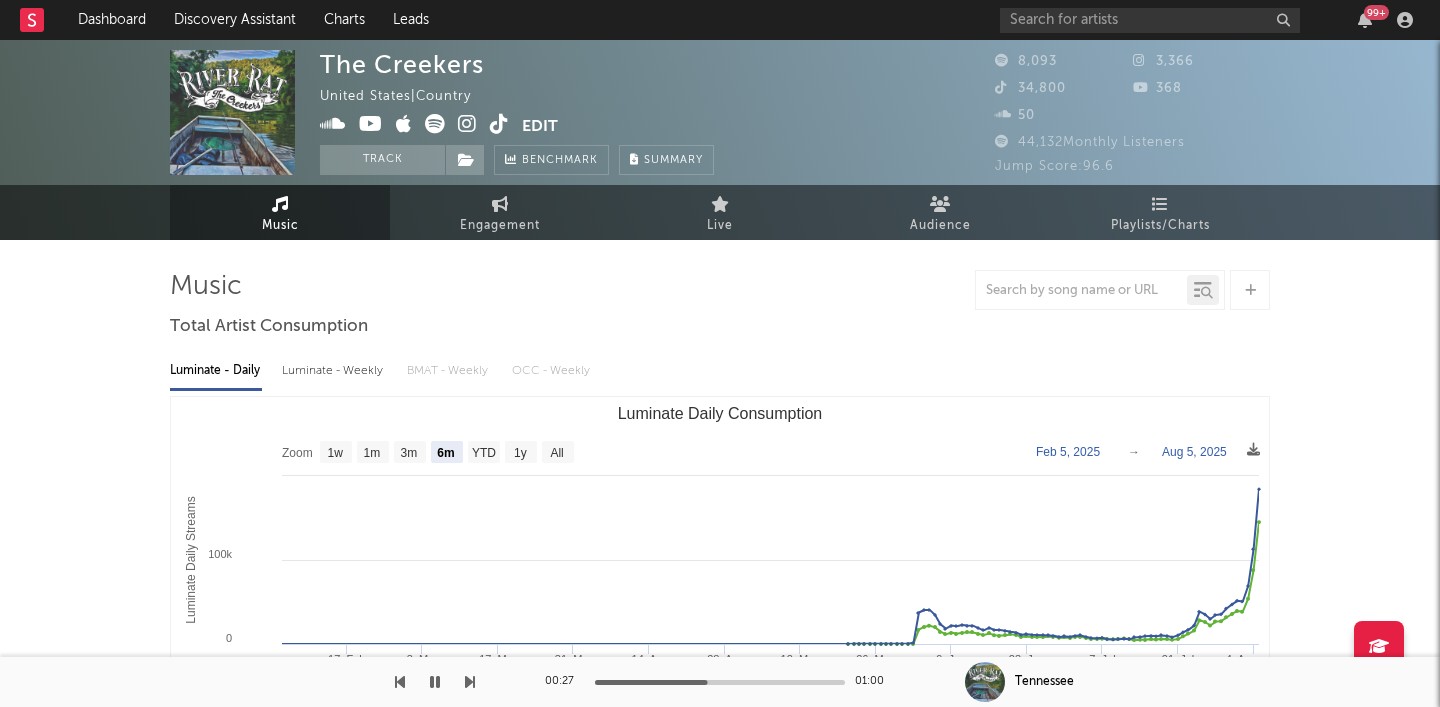 click at bounding box center [435, 682] 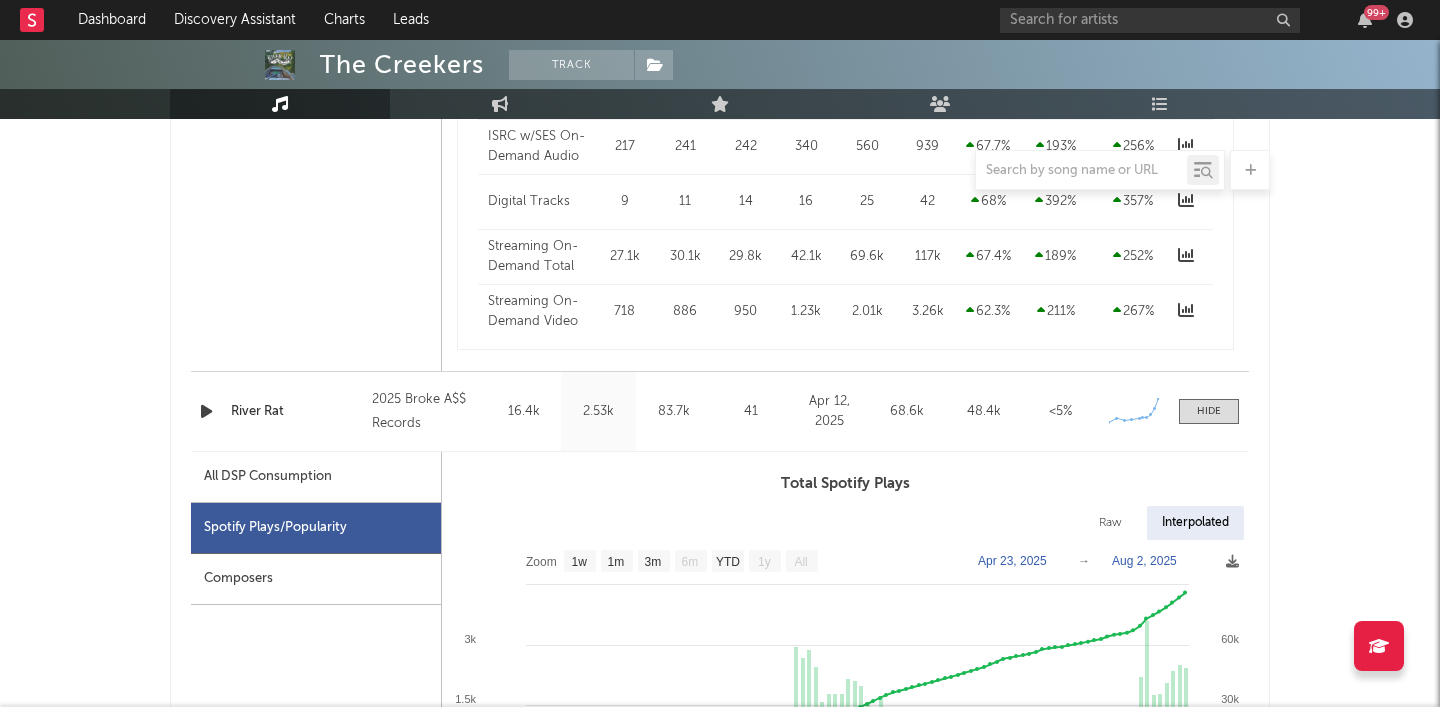 scroll, scrollTop: 1659, scrollLeft: 0, axis: vertical 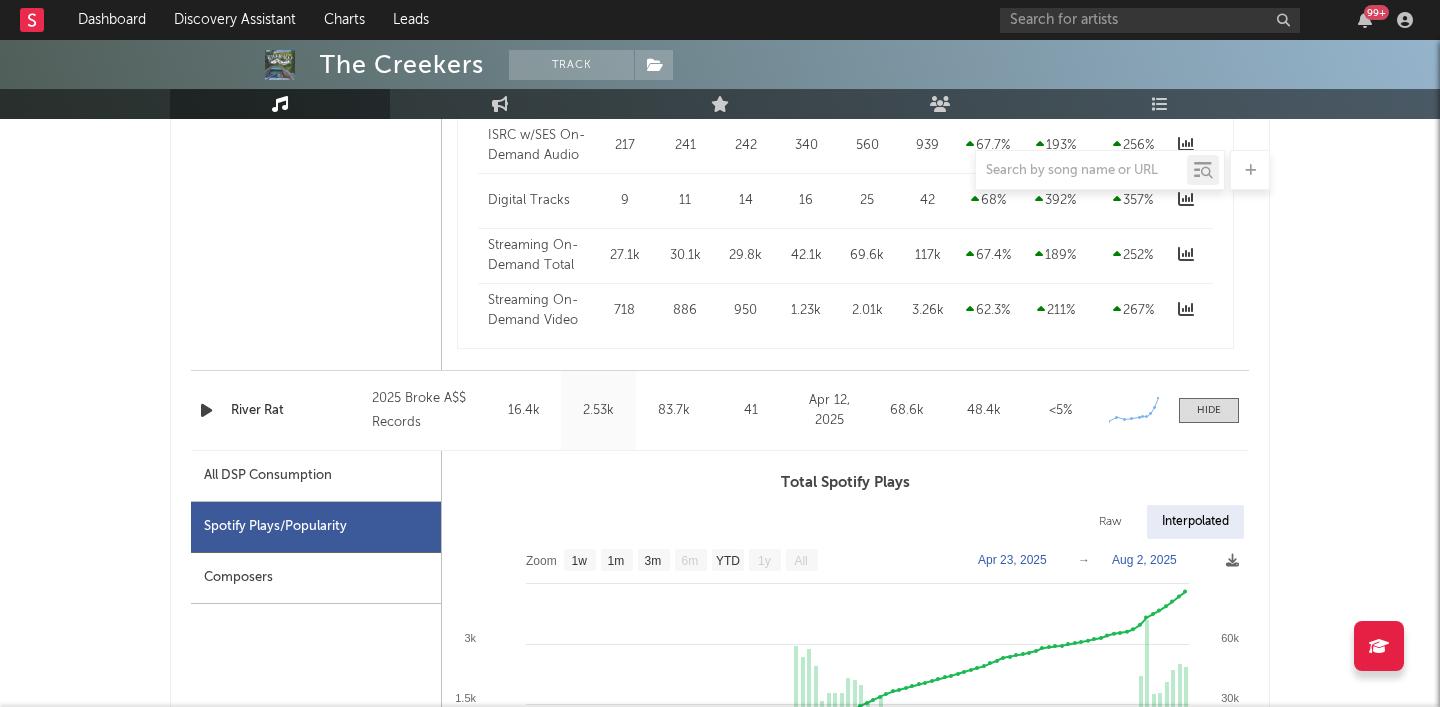 click on "All DSP Consumption" at bounding box center (268, 476) 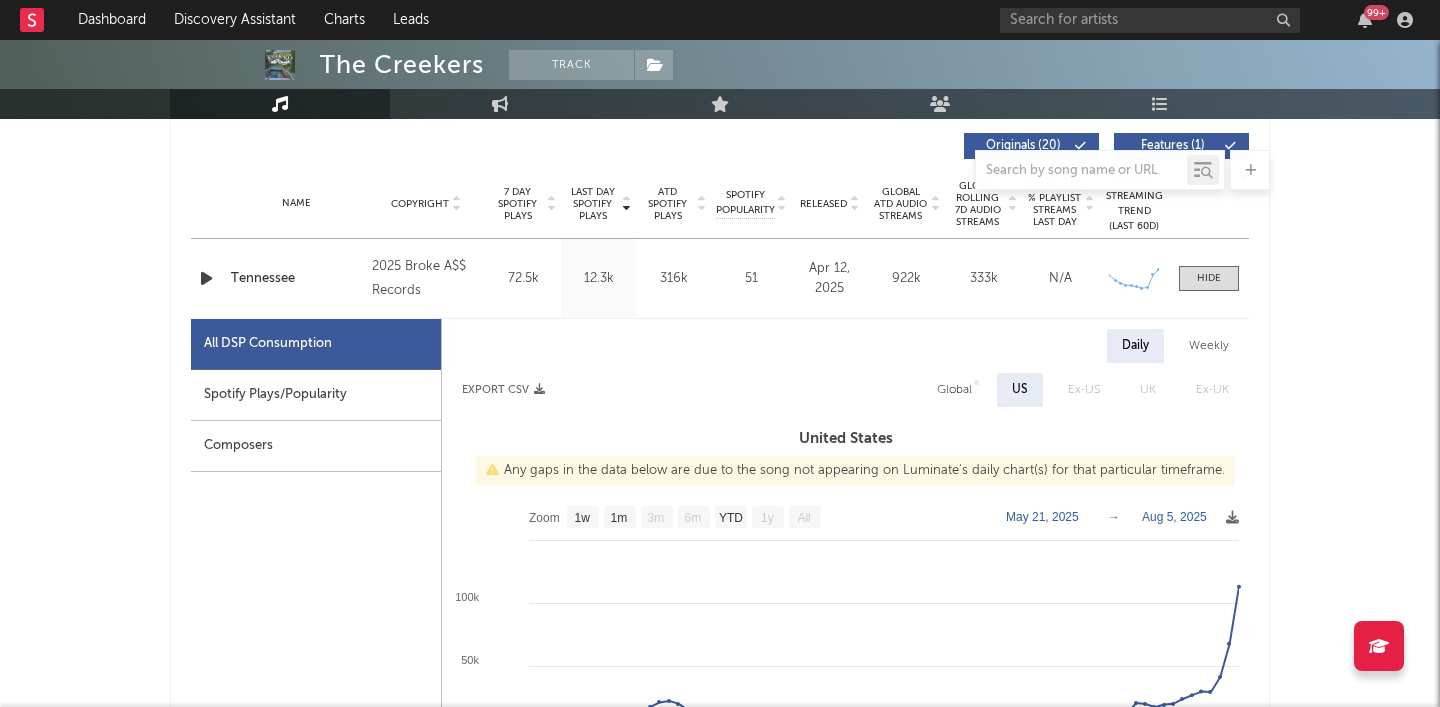 scroll, scrollTop: 818, scrollLeft: 0, axis: vertical 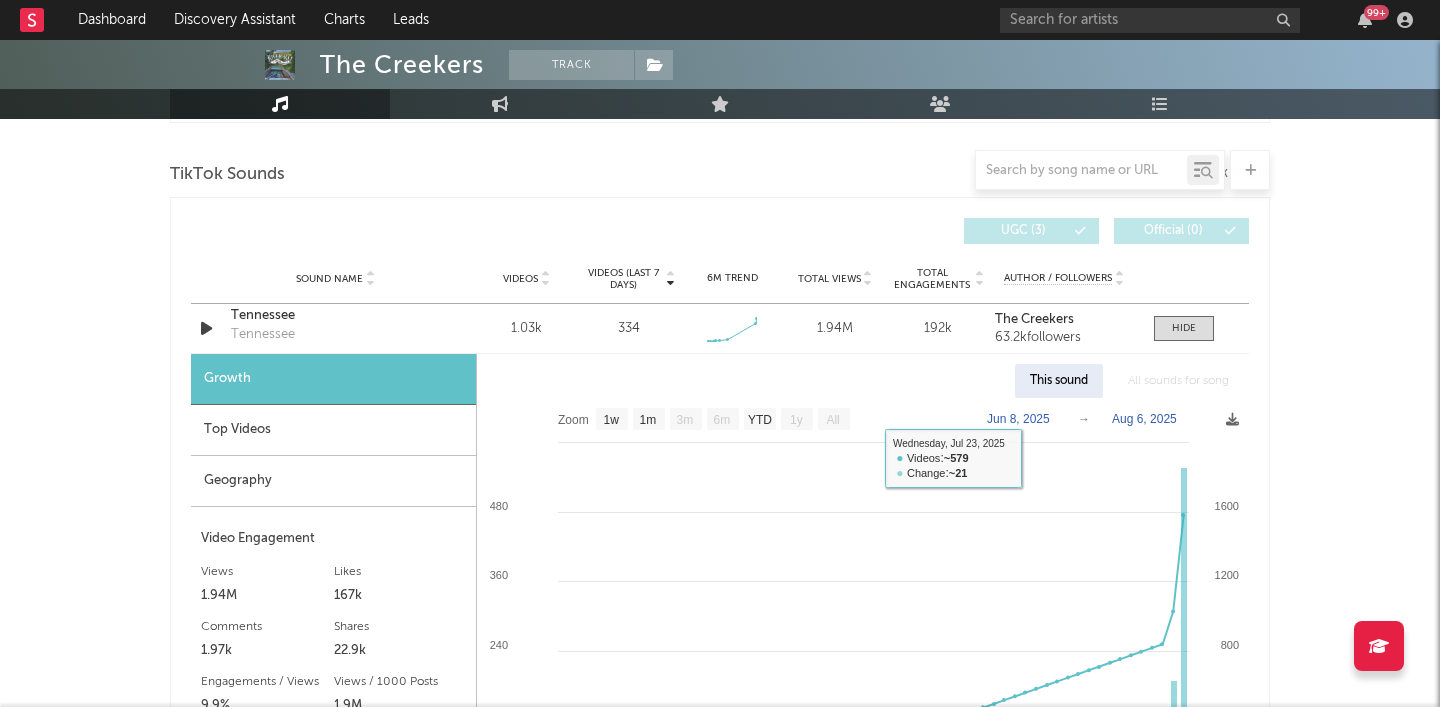 click on "Top Videos" at bounding box center (333, 430) 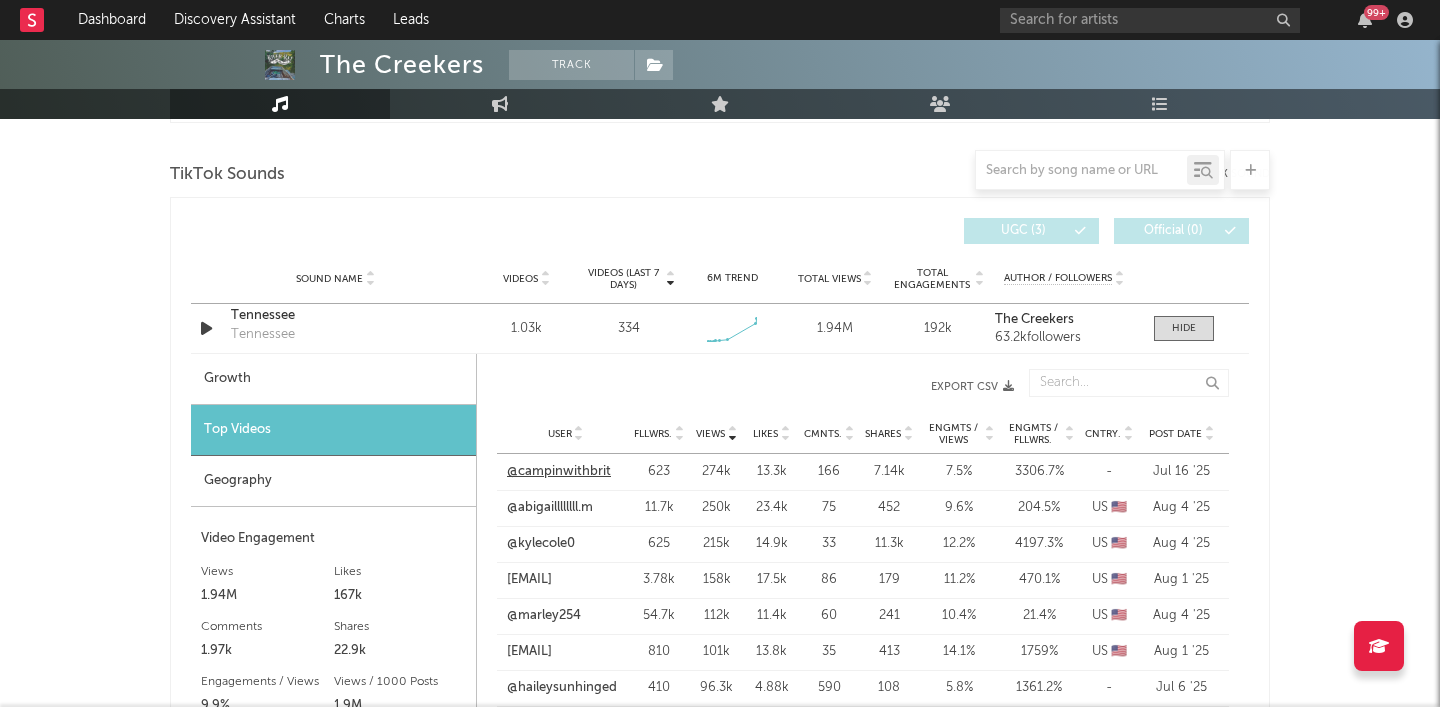 click on "@campinwithbrit" at bounding box center (559, 472) 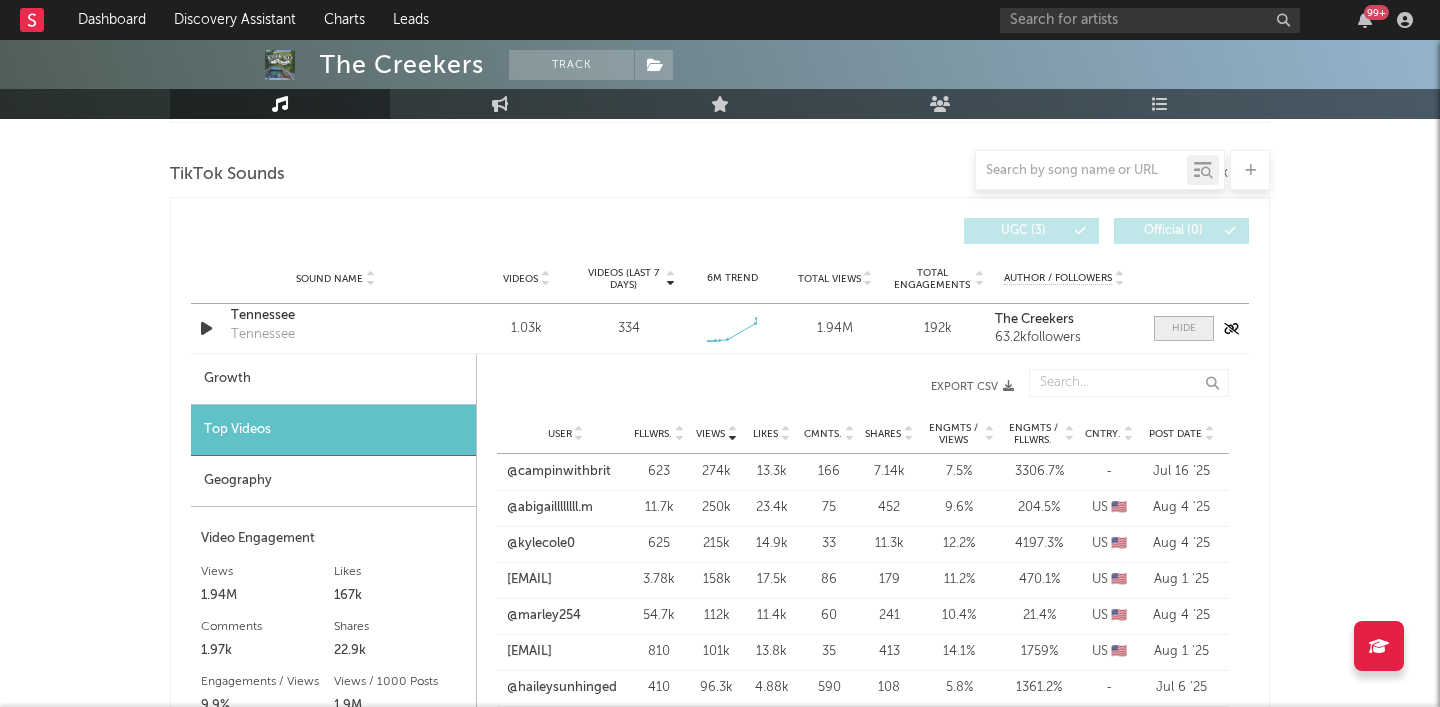 click at bounding box center (1184, 328) 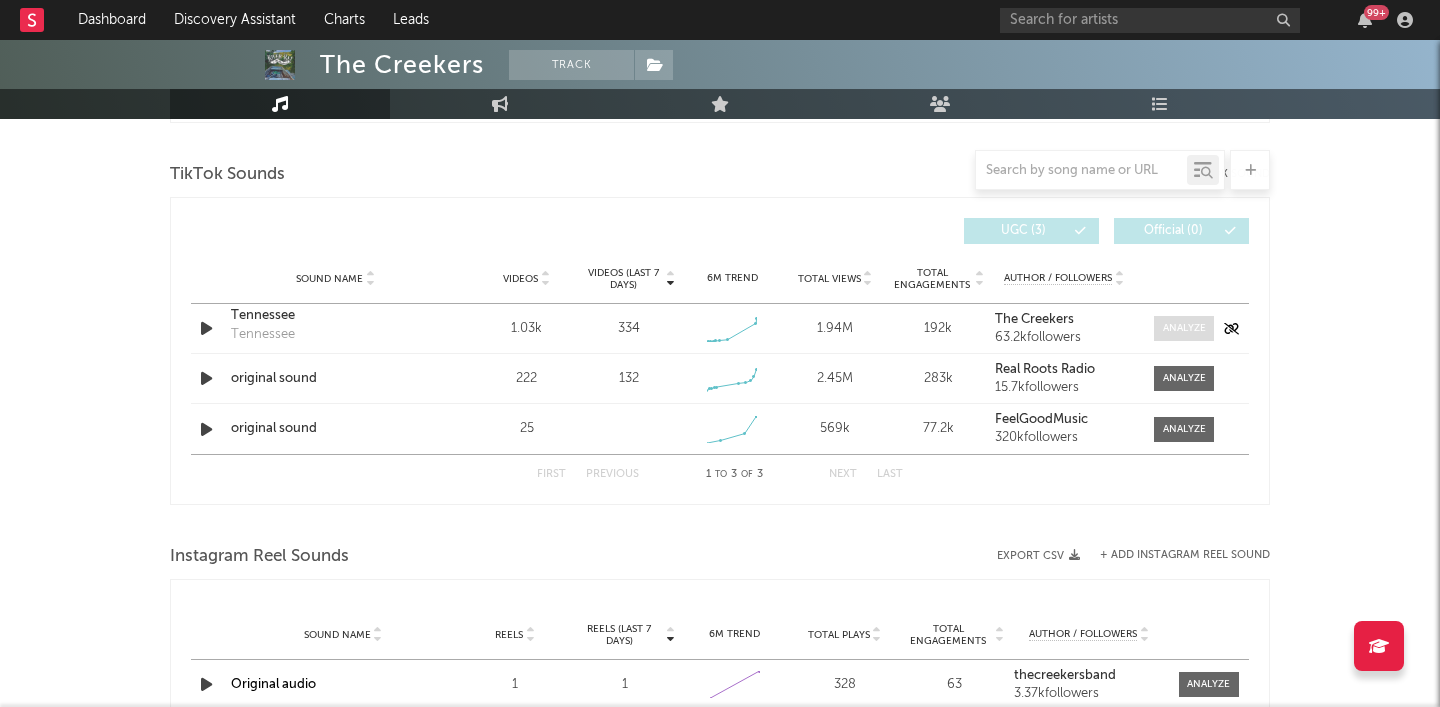 click at bounding box center (1184, 328) 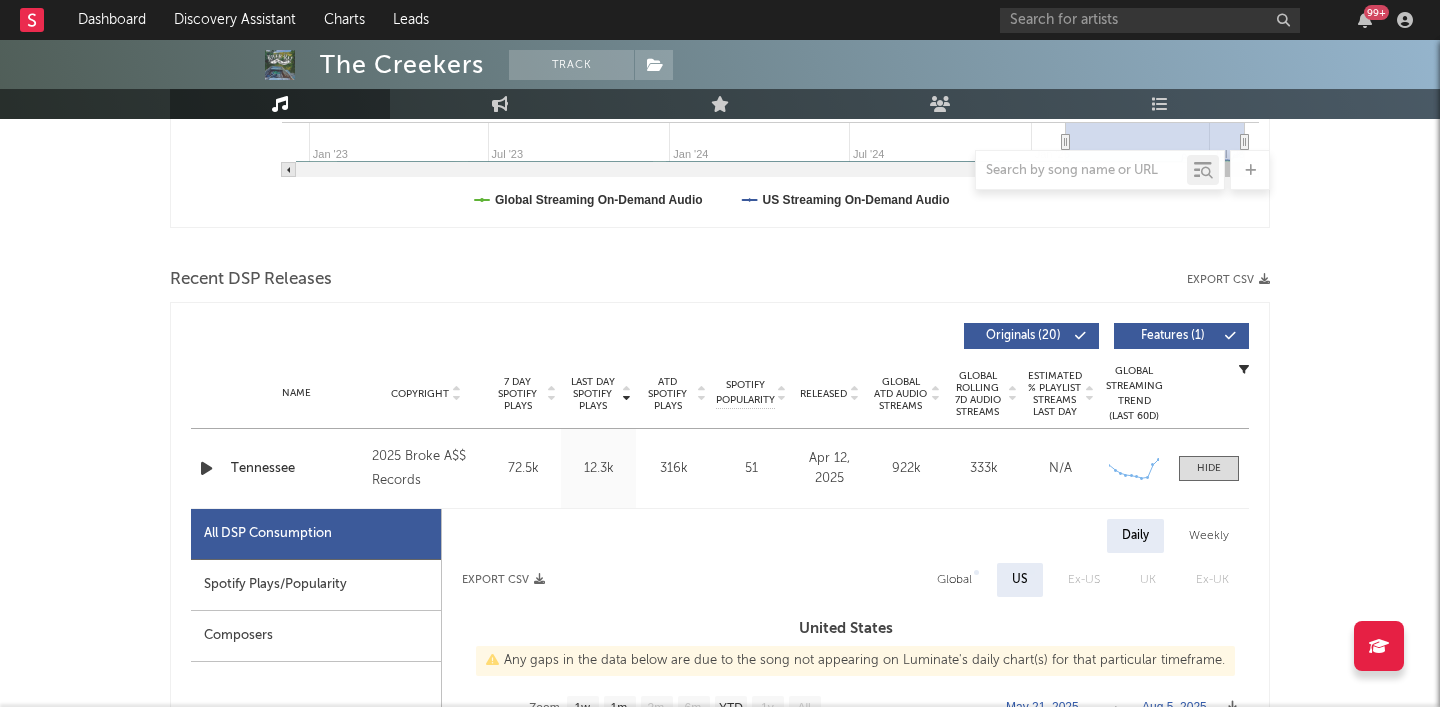 scroll, scrollTop: 0, scrollLeft: 0, axis: both 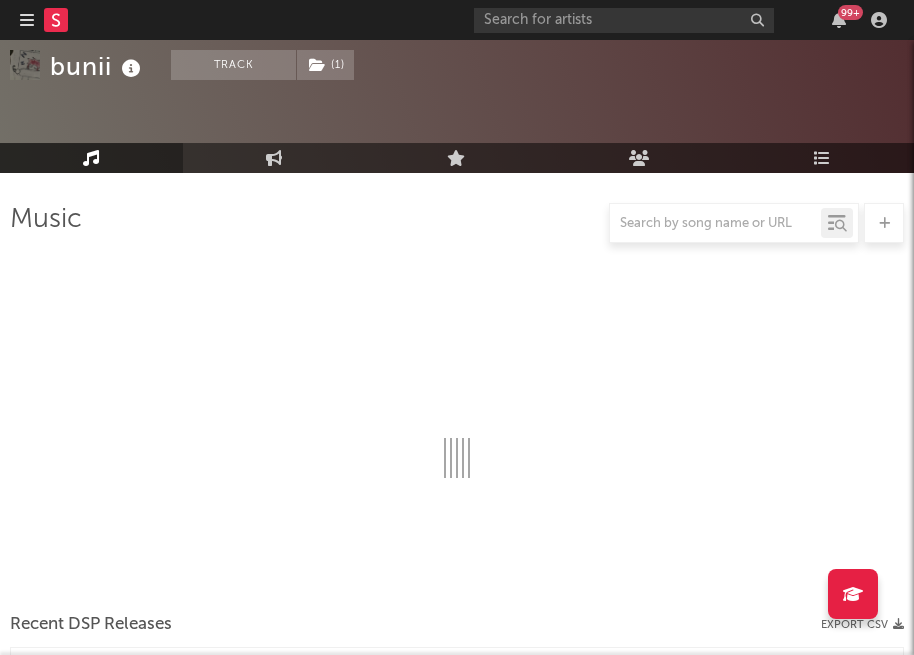 select on "6m" 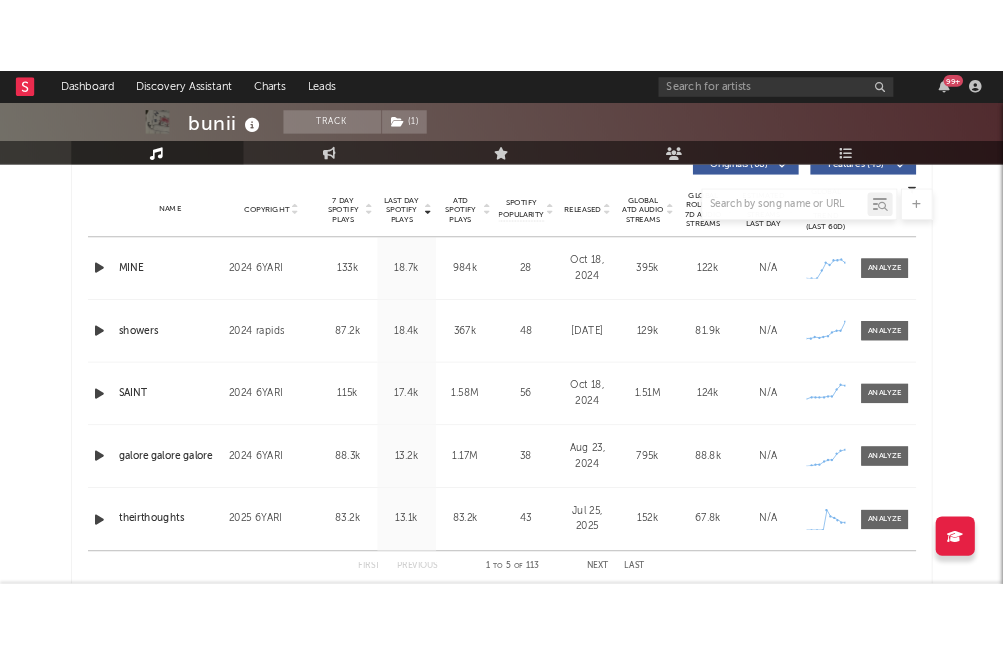scroll, scrollTop: 842, scrollLeft: 0, axis: vertical 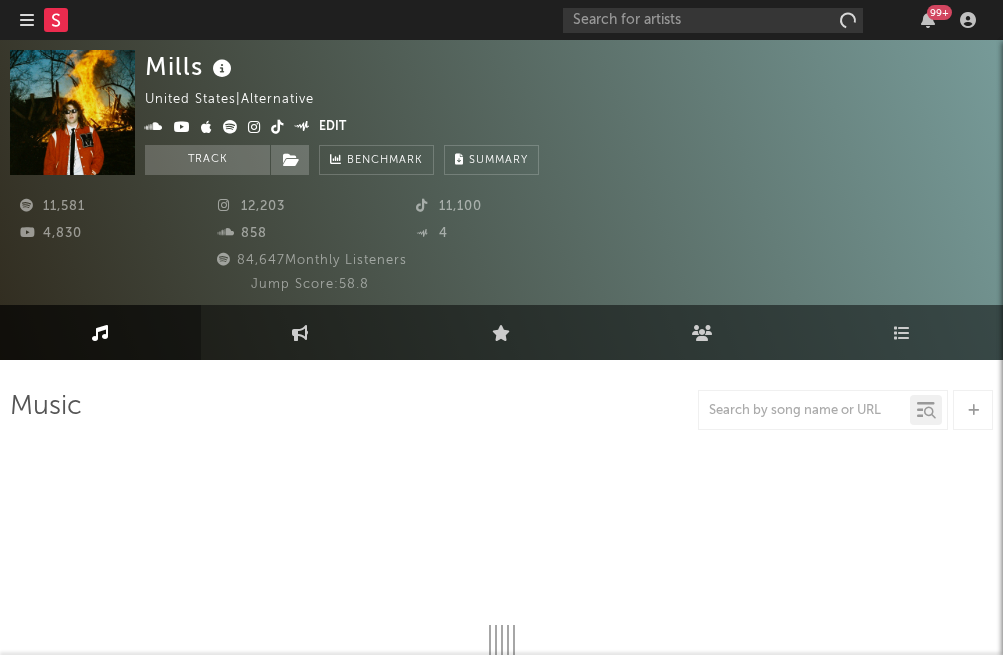 click at bounding box center (254, 127) 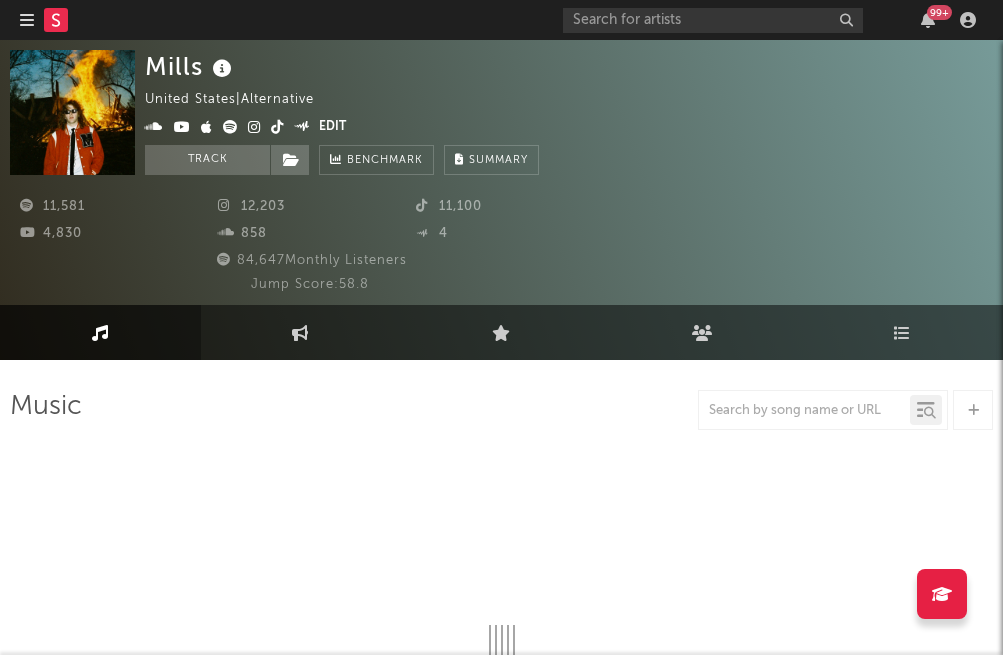 select on "6m" 